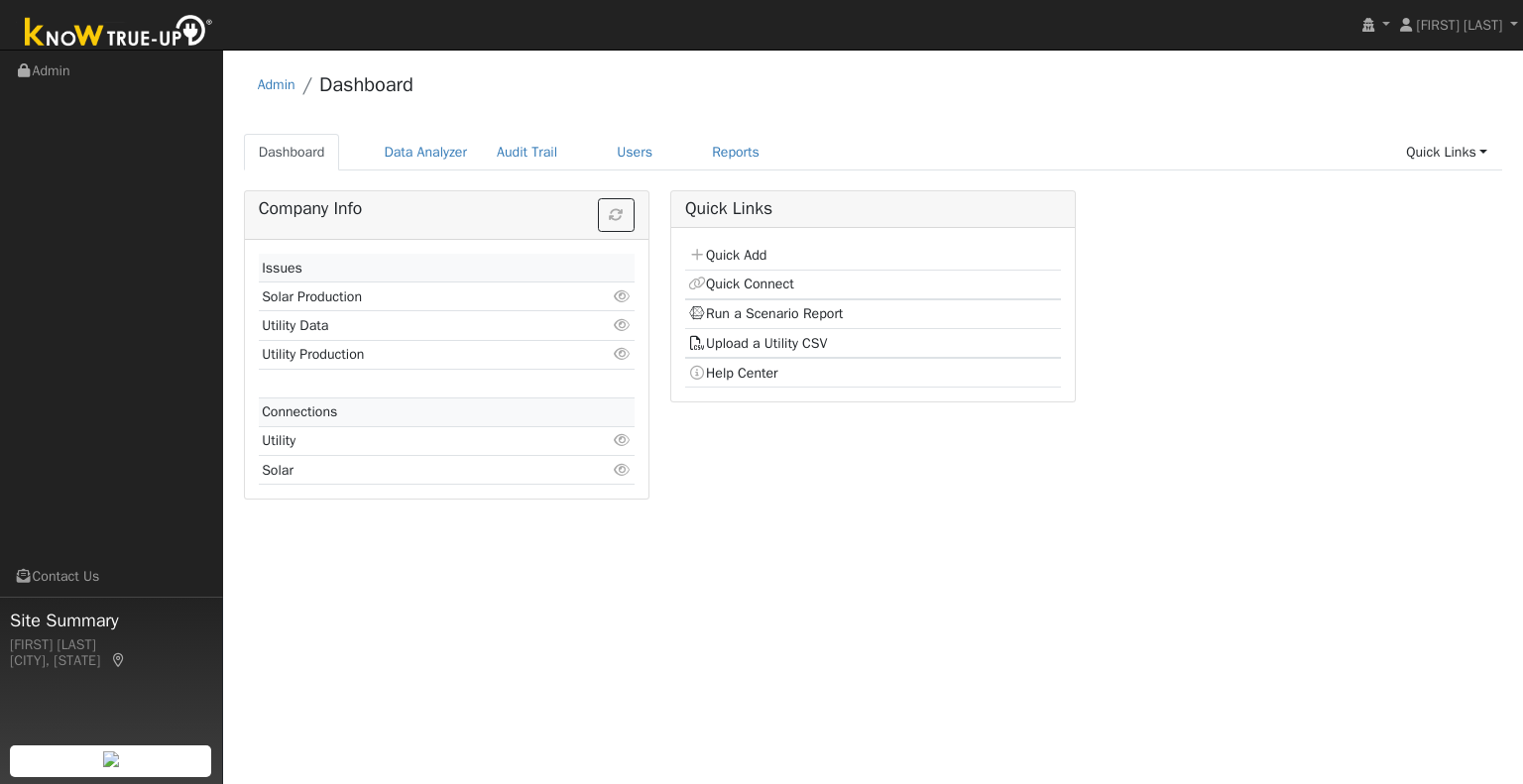 scroll, scrollTop: 0, scrollLeft: 0, axis: both 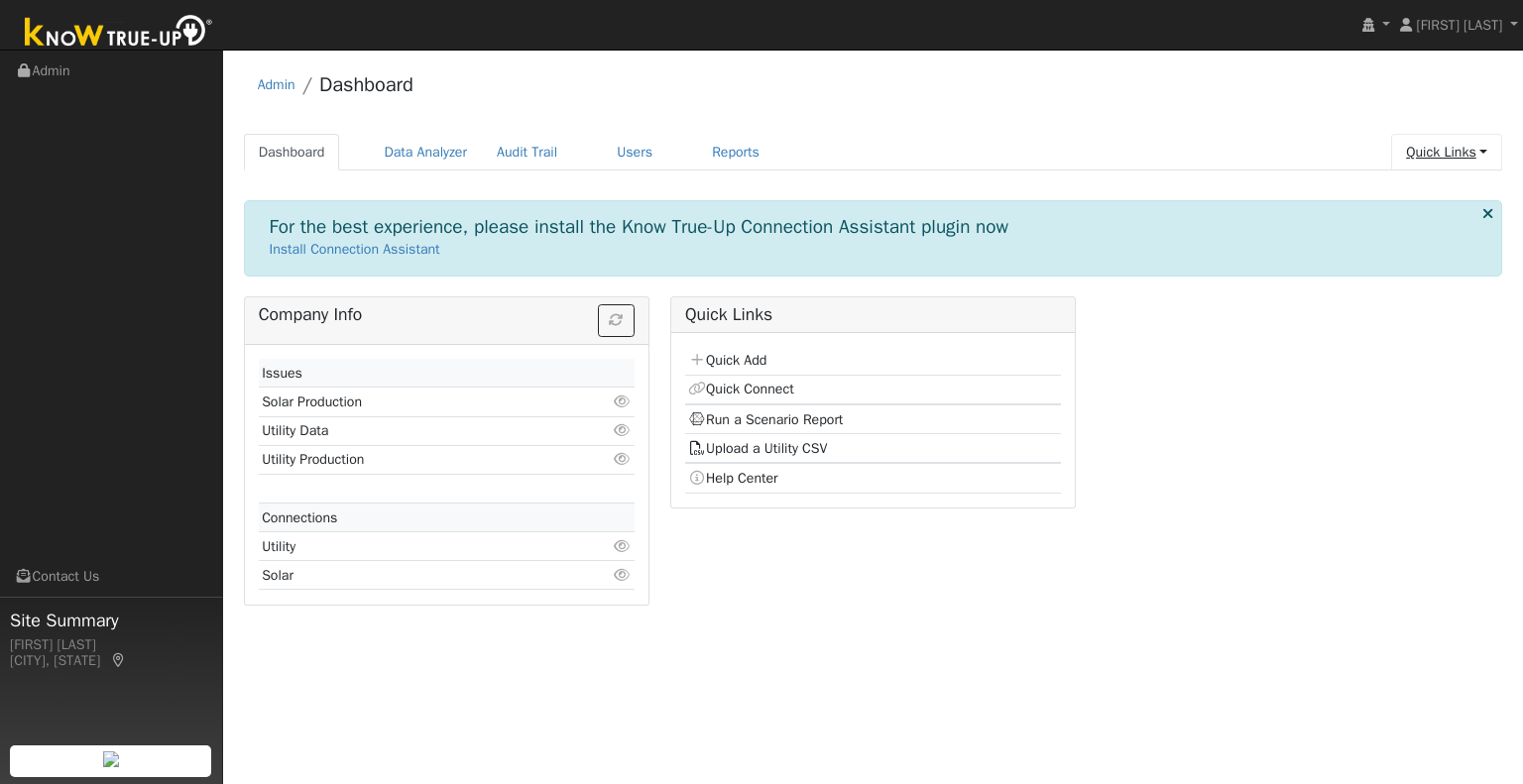 click on "Quick Links" at bounding box center [1447, 152] 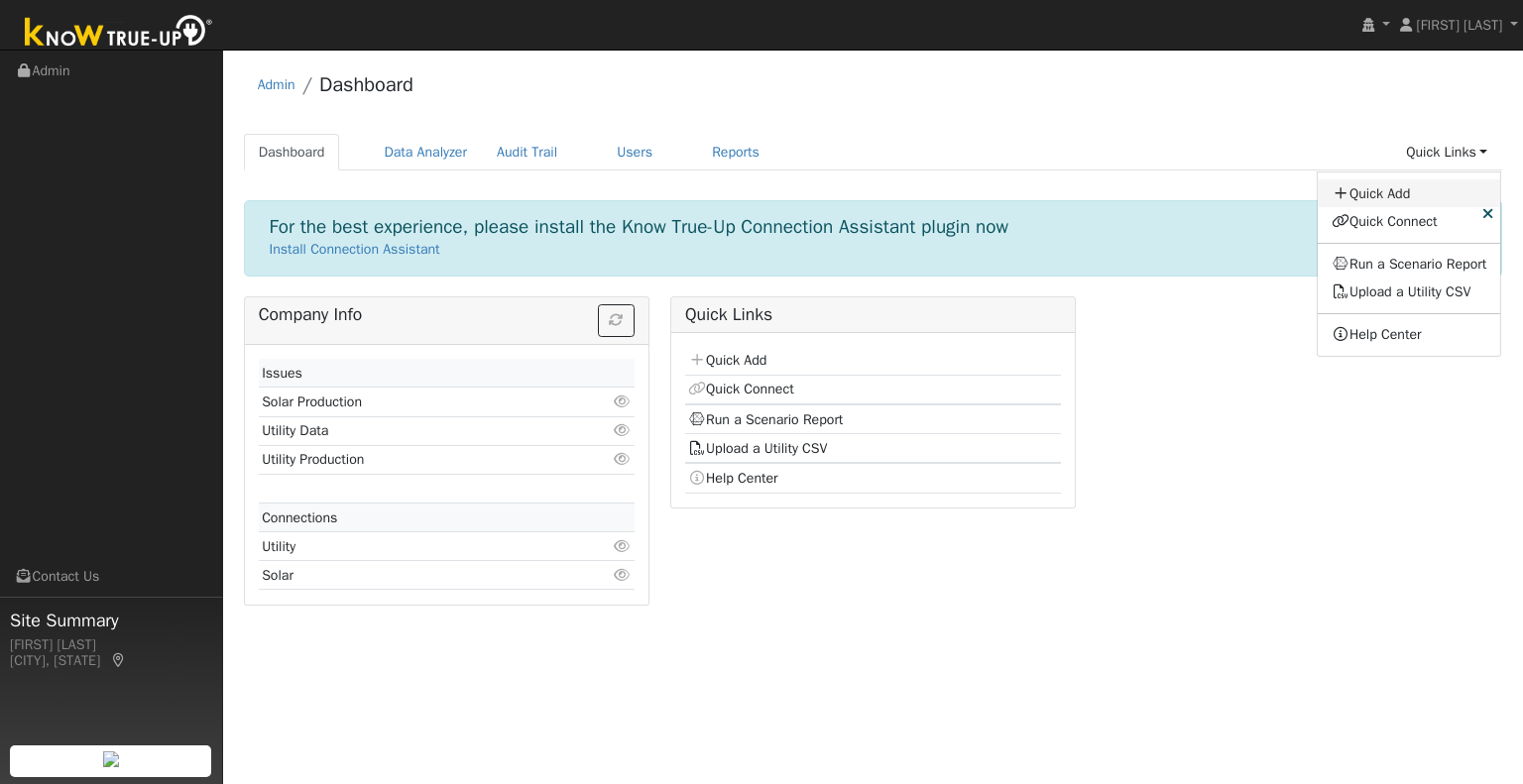 click on "Quick Add" at bounding box center [1409, 193] 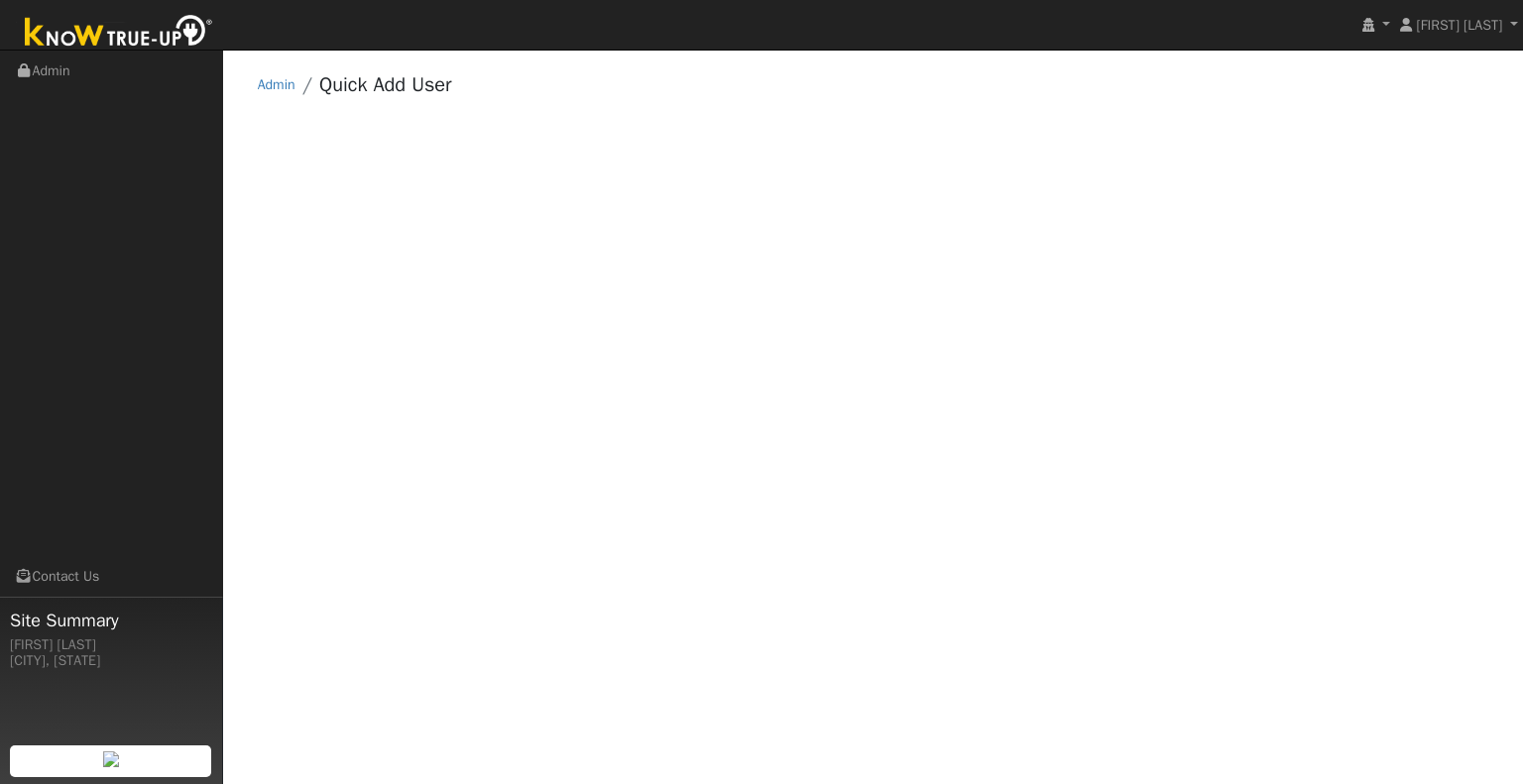 scroll, scrollTop: 0, scrollLeft: 0, axis: both 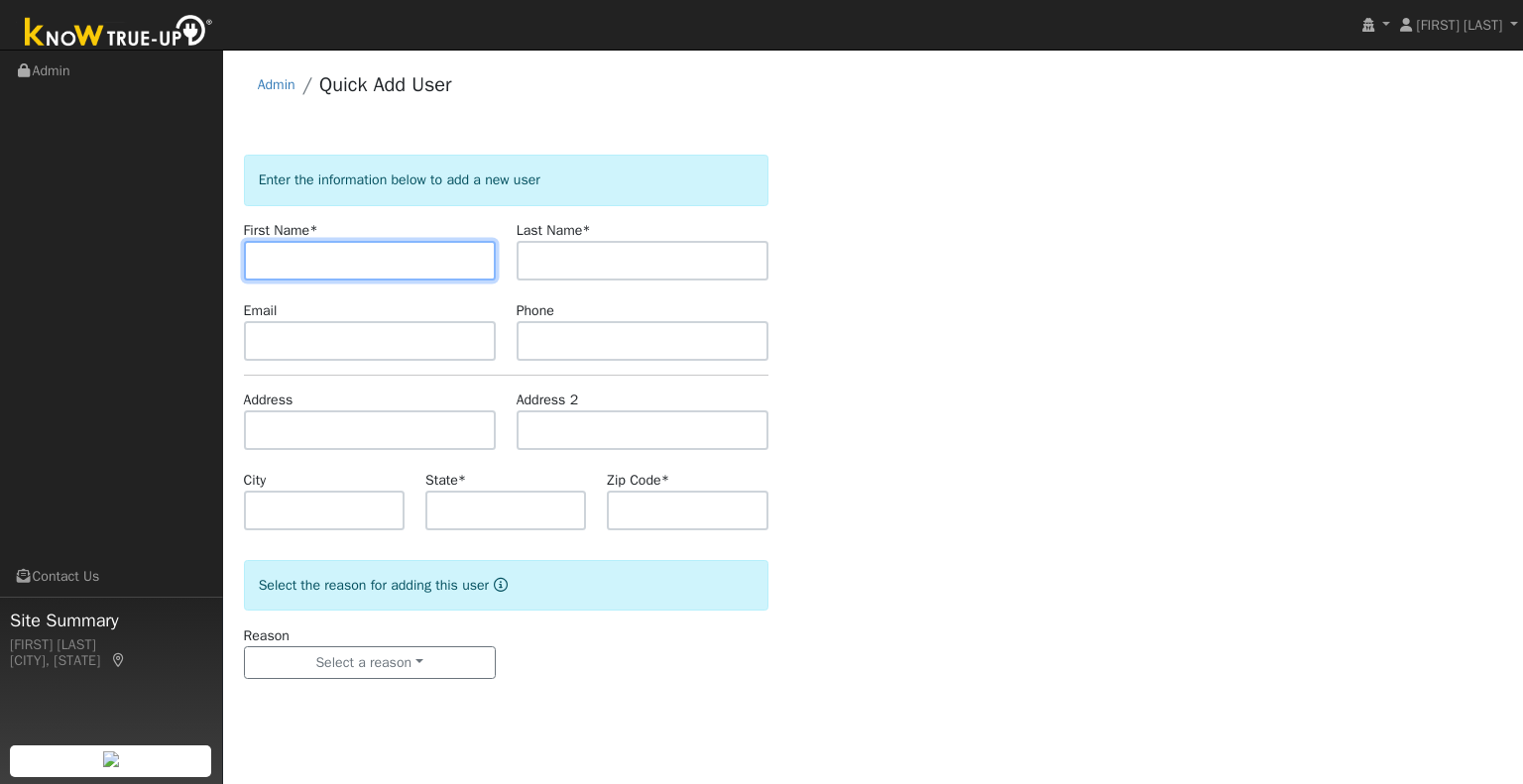 paste on "[FIRST] [LAST]" 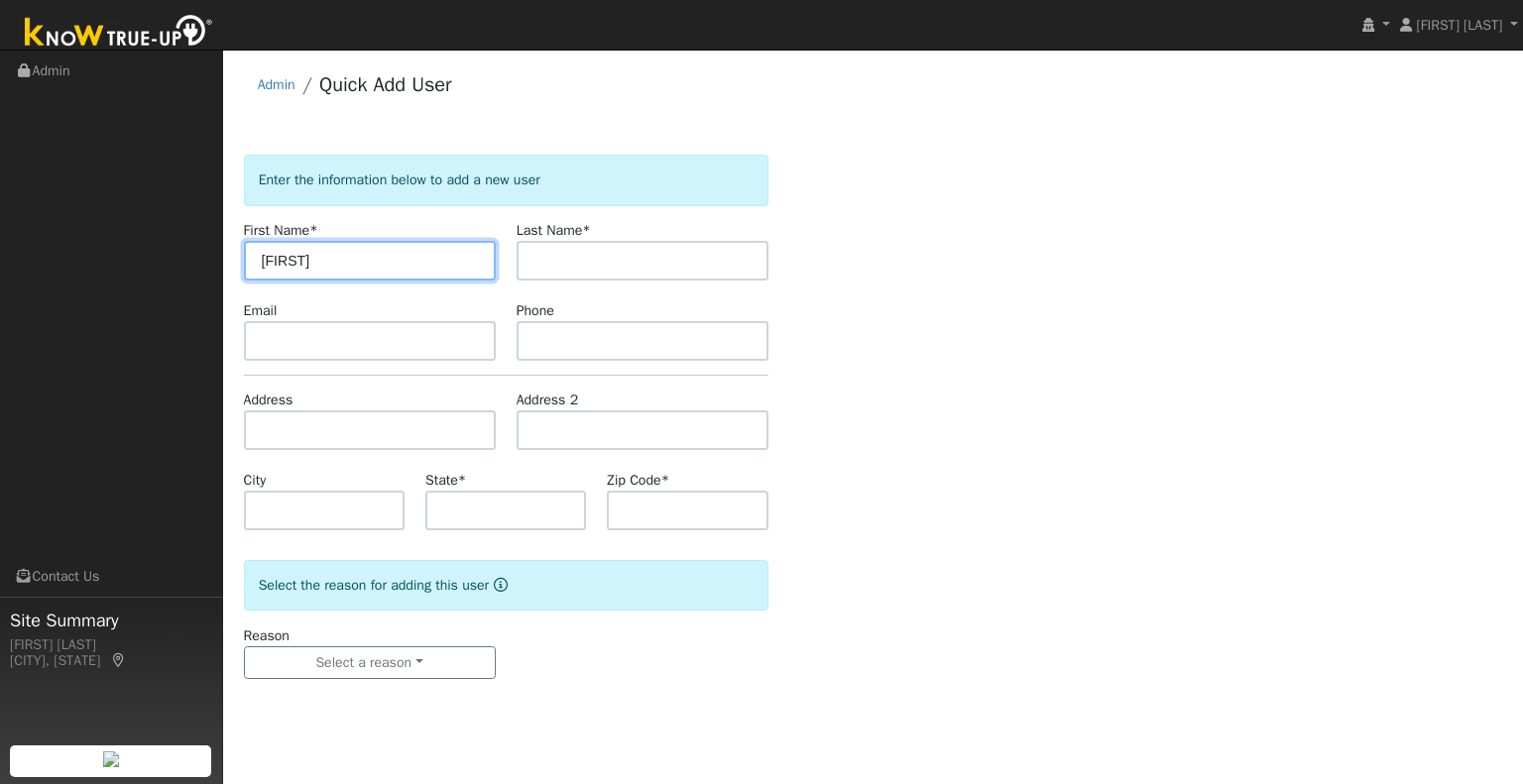 type on "[FIRST]" 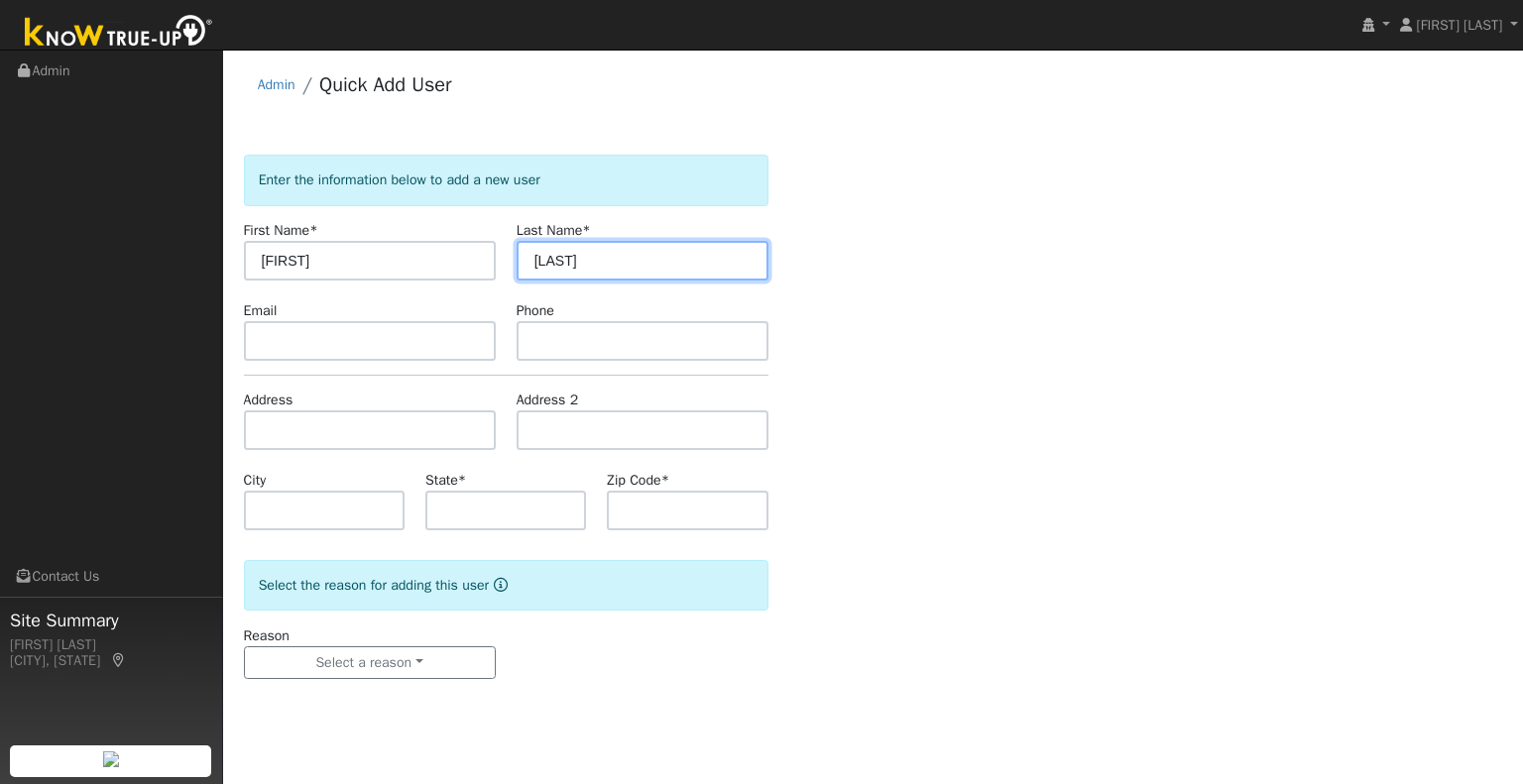 type on "[LAST]" 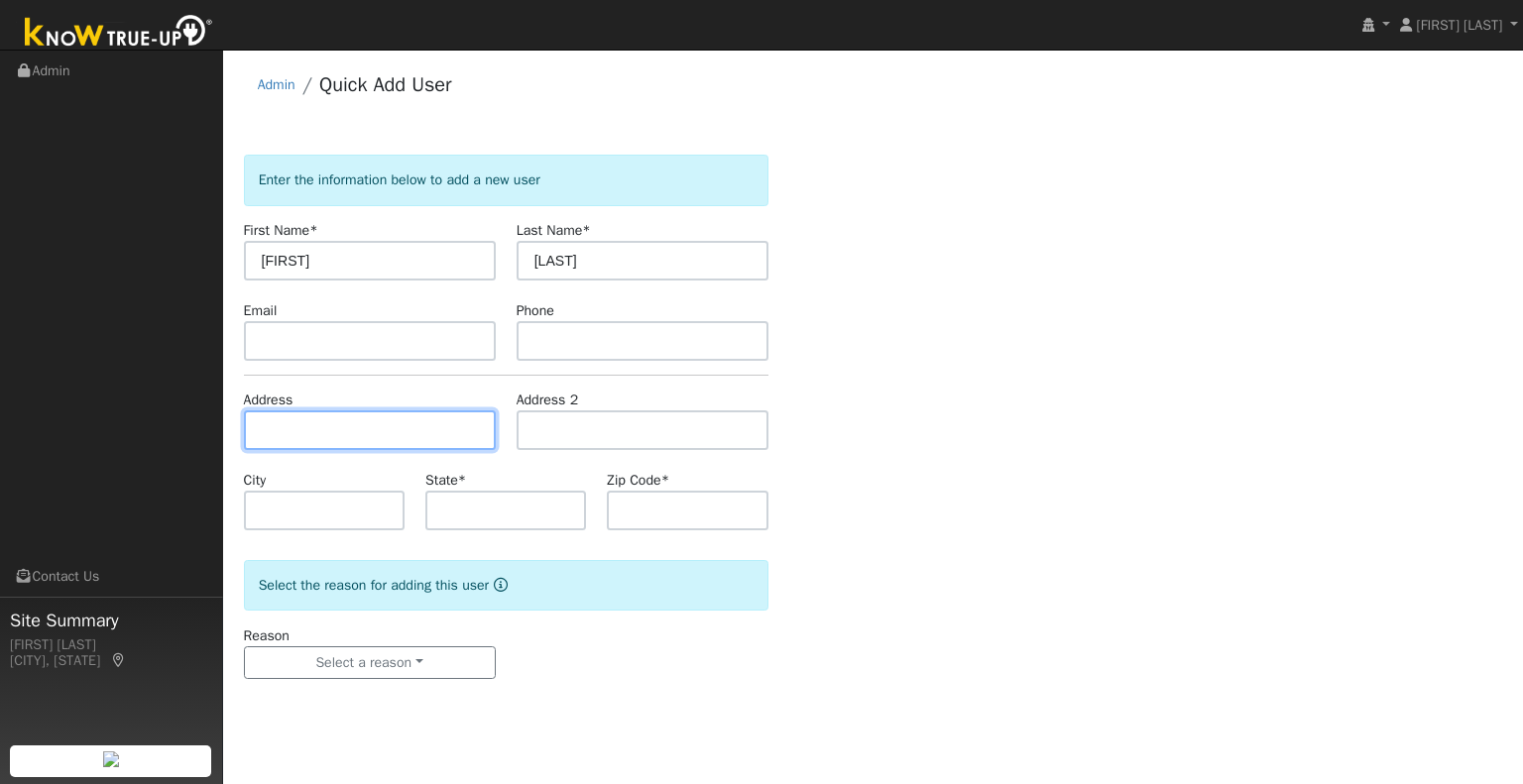 click at bounding box center [370, 430] 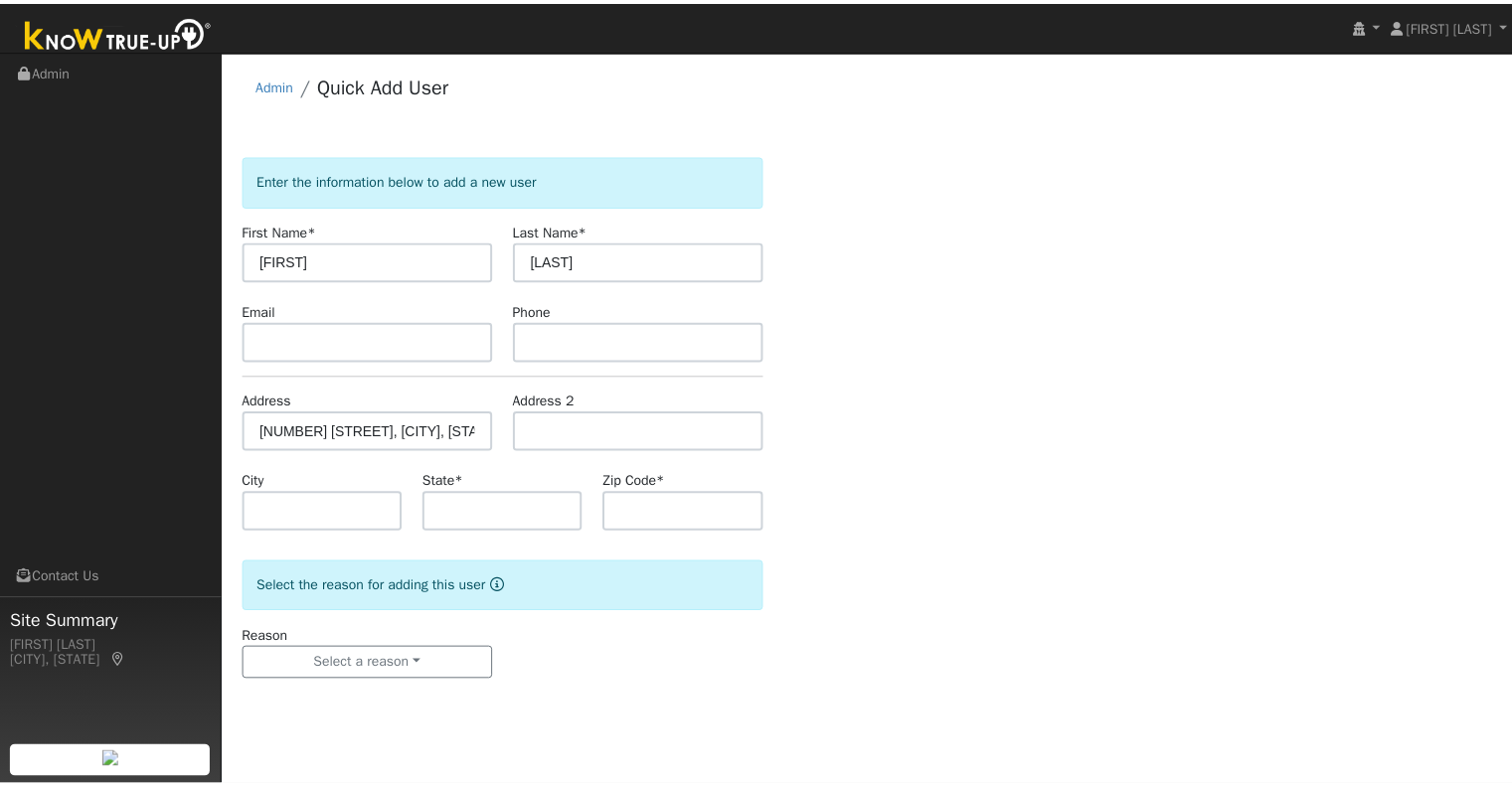 scroll, scrollTop: 0, scrollLeft: 0, axis: both 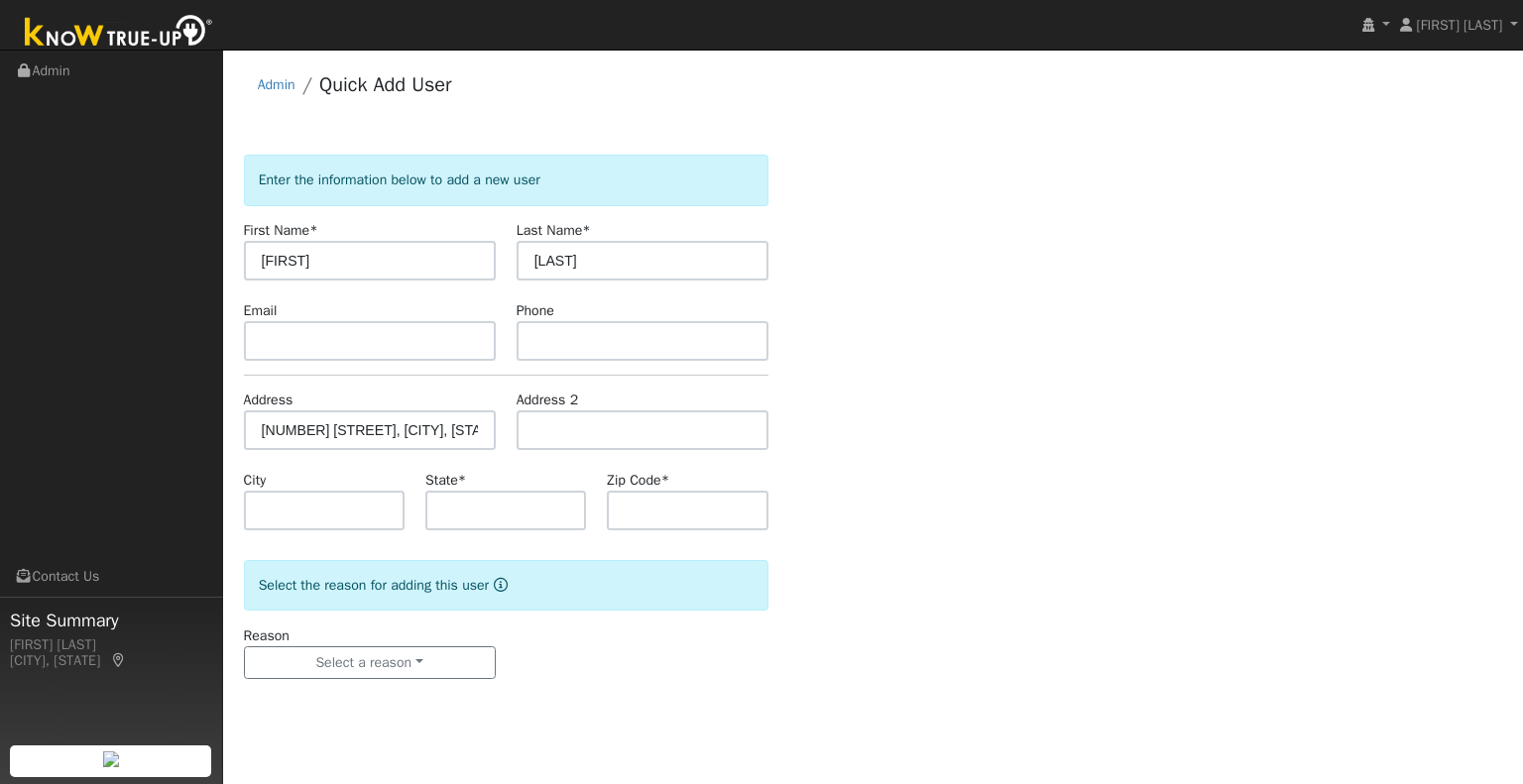 click on "Enter the information below to add a new user" at bounding box center [506, 179] 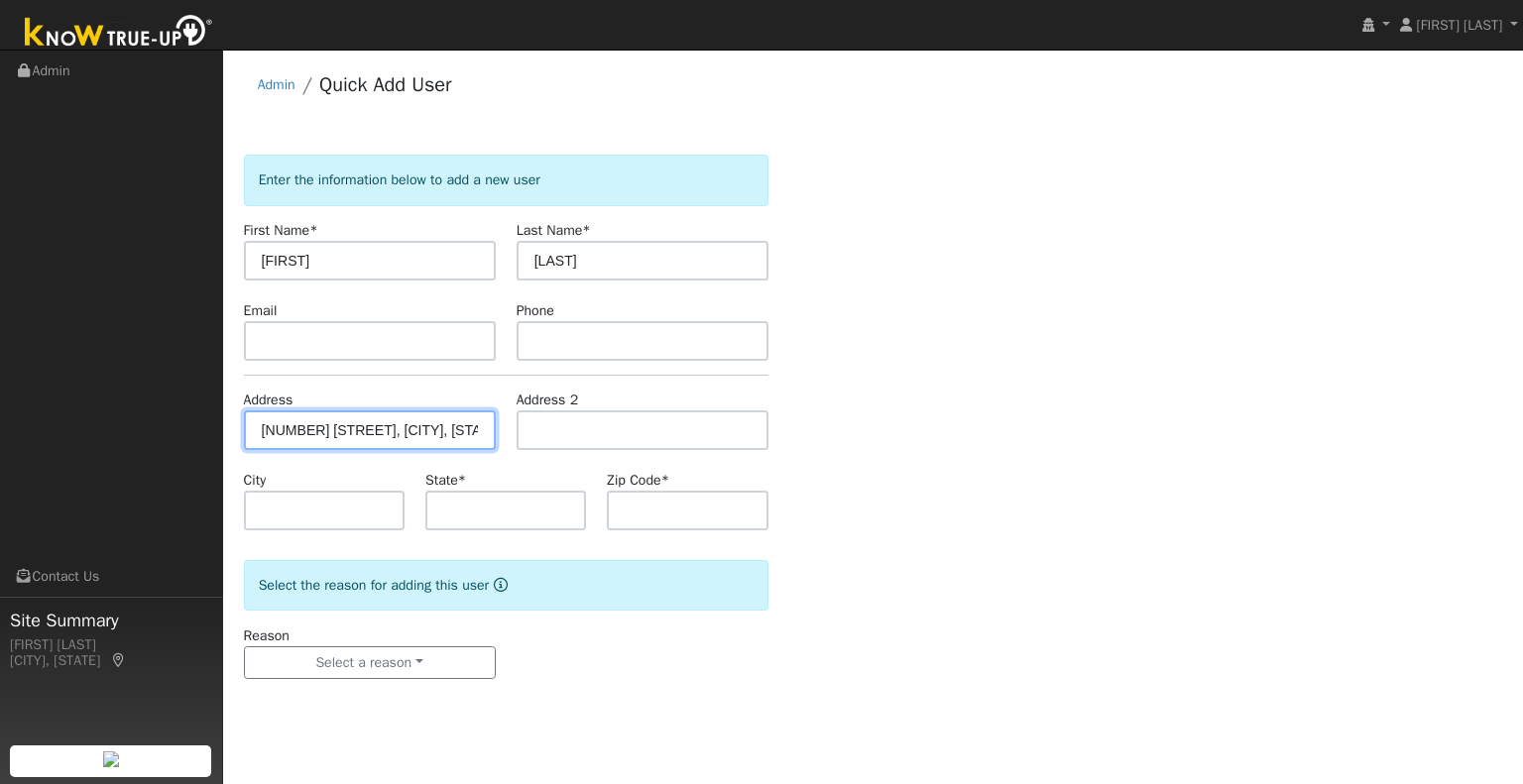 click on "1727 Wade Dr Paso Robles, CA 93446" at bounding box center [370, 430] 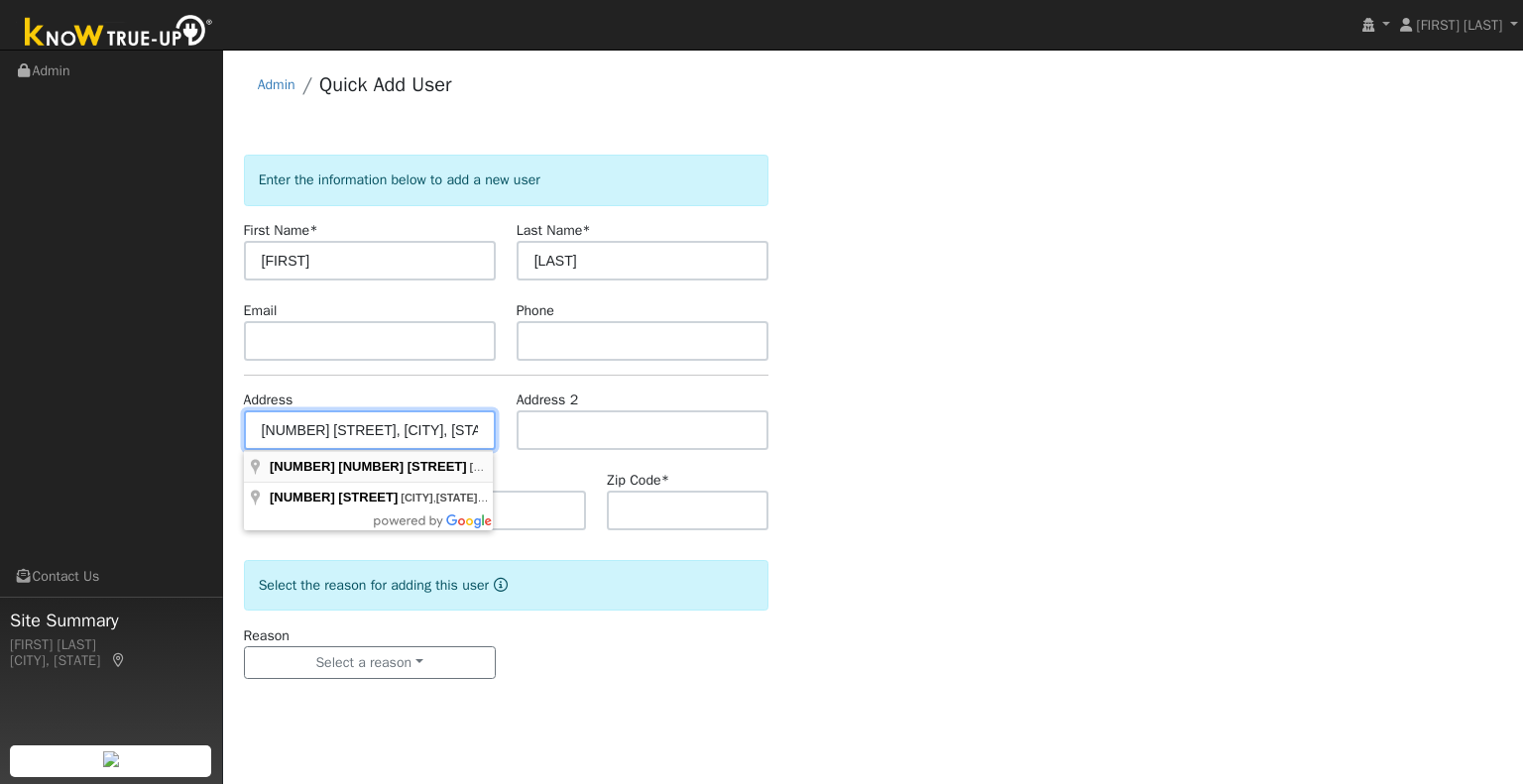 type on "1727 Wade Drive" 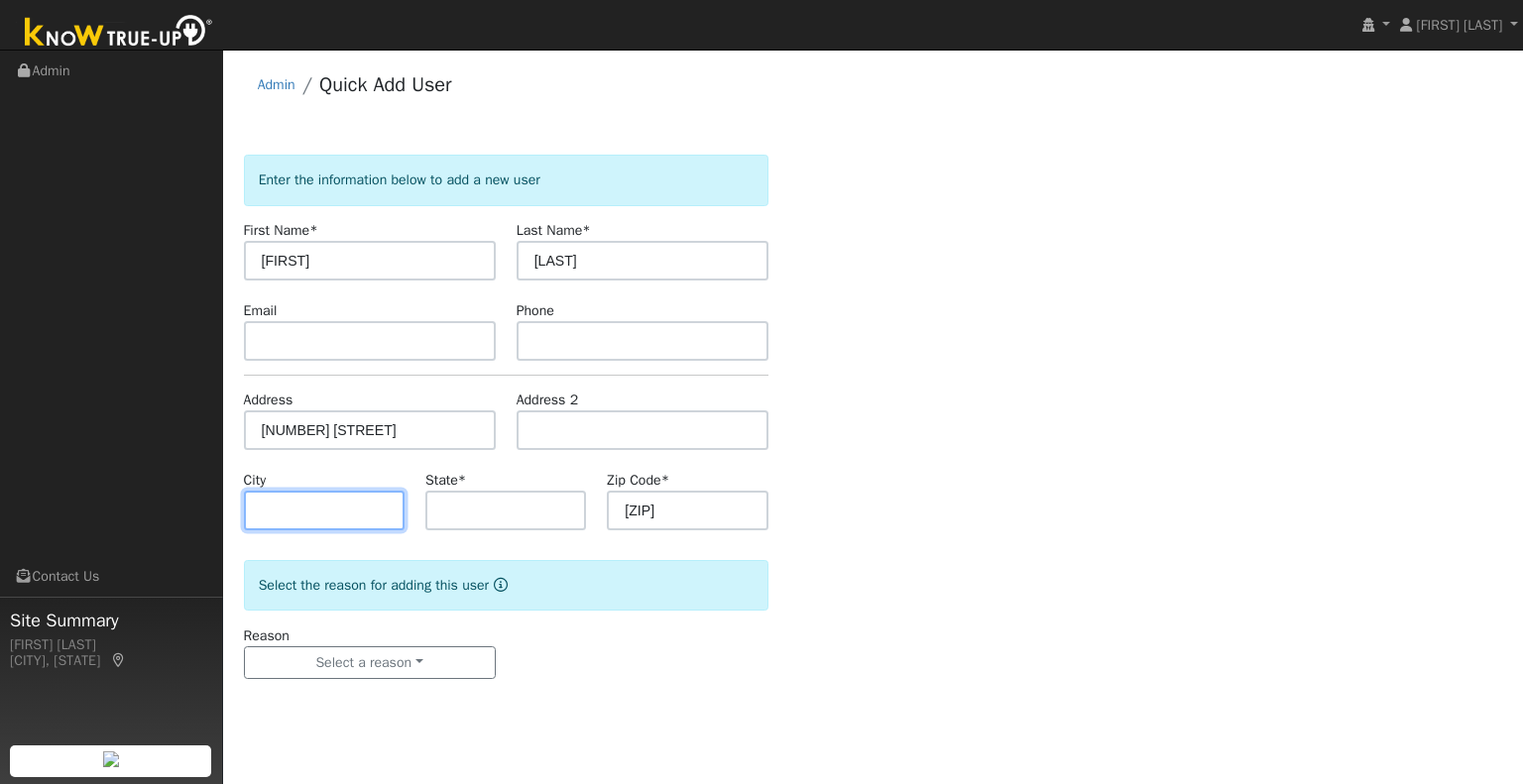 click at bounding box center (324, 510) 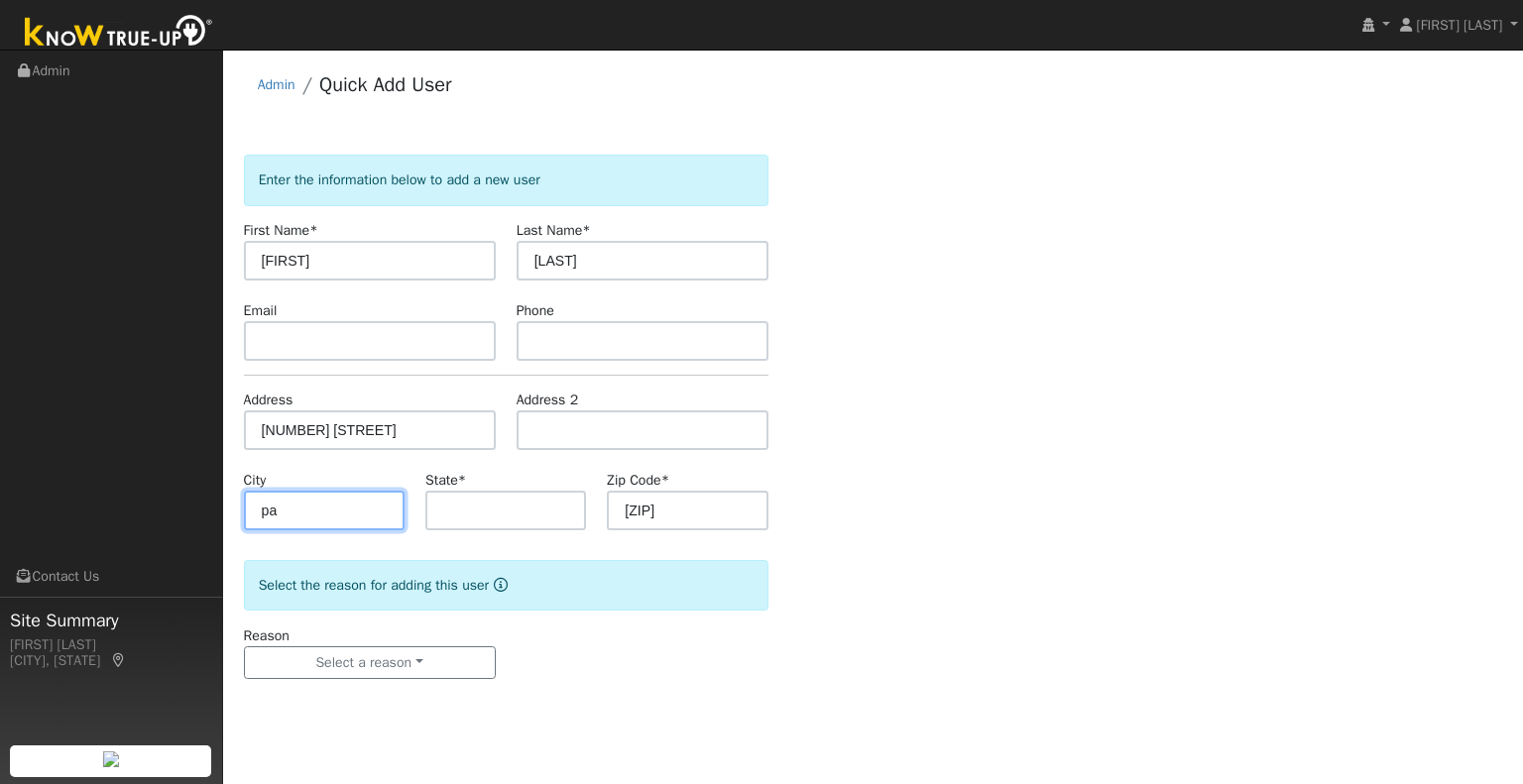 type on "p" 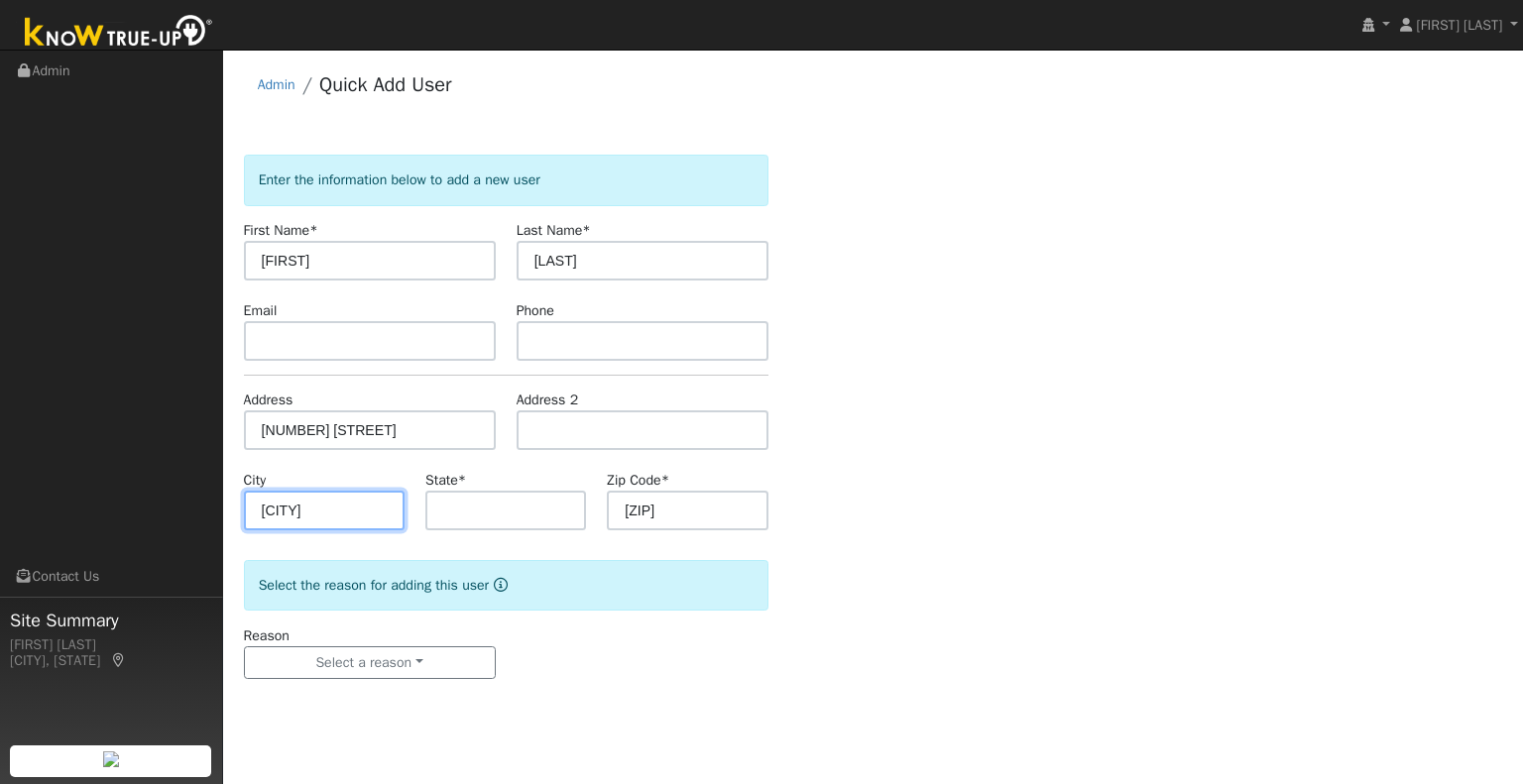 type on "Paso Robles" 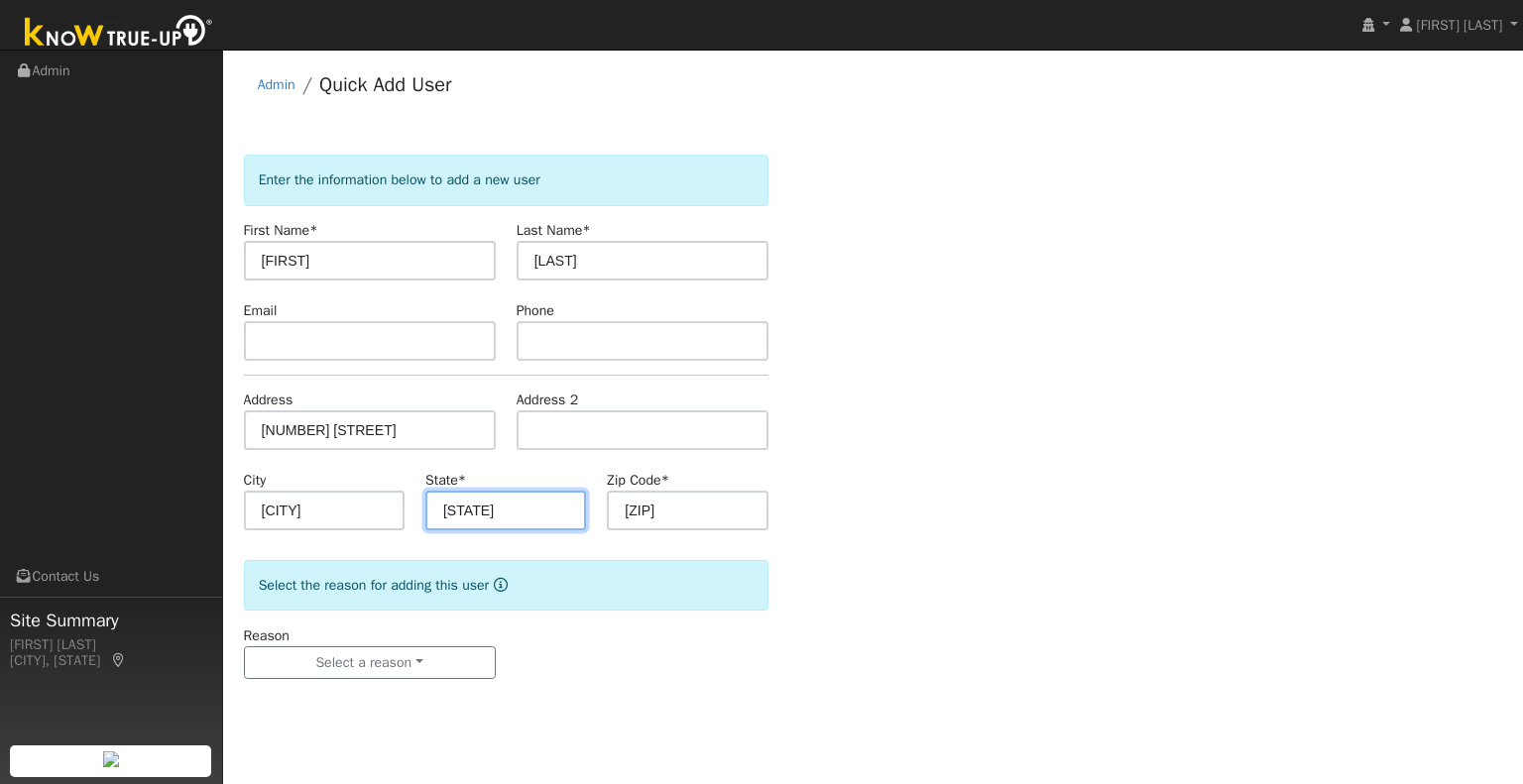 type on "CA" 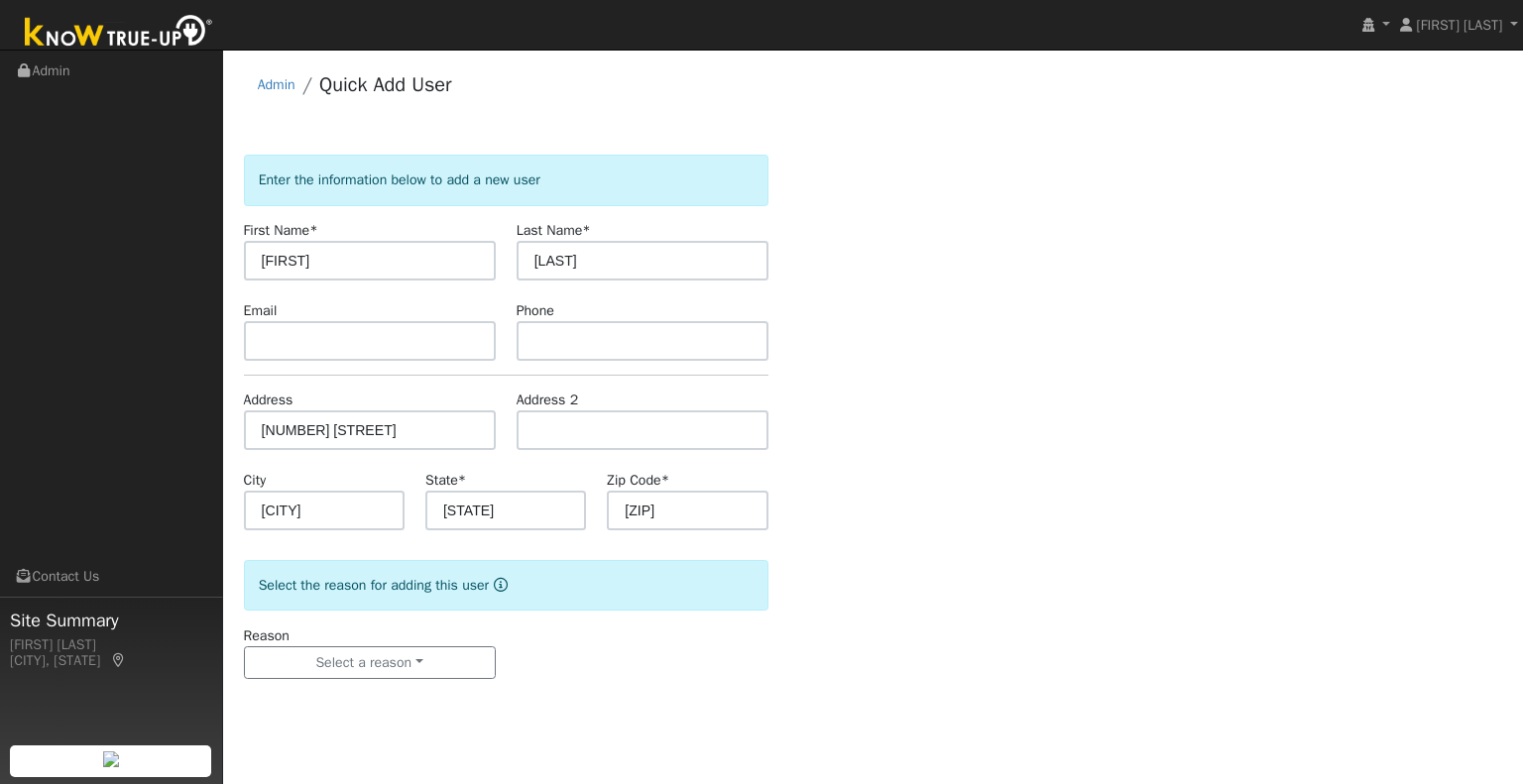 click on "Enter the information below to add a new user First Name  * Steven Last Name  * Smith Email Phone Address 1727 Wade Drive Address 2 City Paso Robles State  * CA Zip Code  * 93446  Select the reason for adding this user  Reason Select a reason New lead New customer adding solar New customer has solar Settings Salesperson Requested Utility Requested Inverter Enable Access Email Notifications No Emails No Emails Weekly Emails Monthly Emails No Yes" at bounding box center [874, 436] 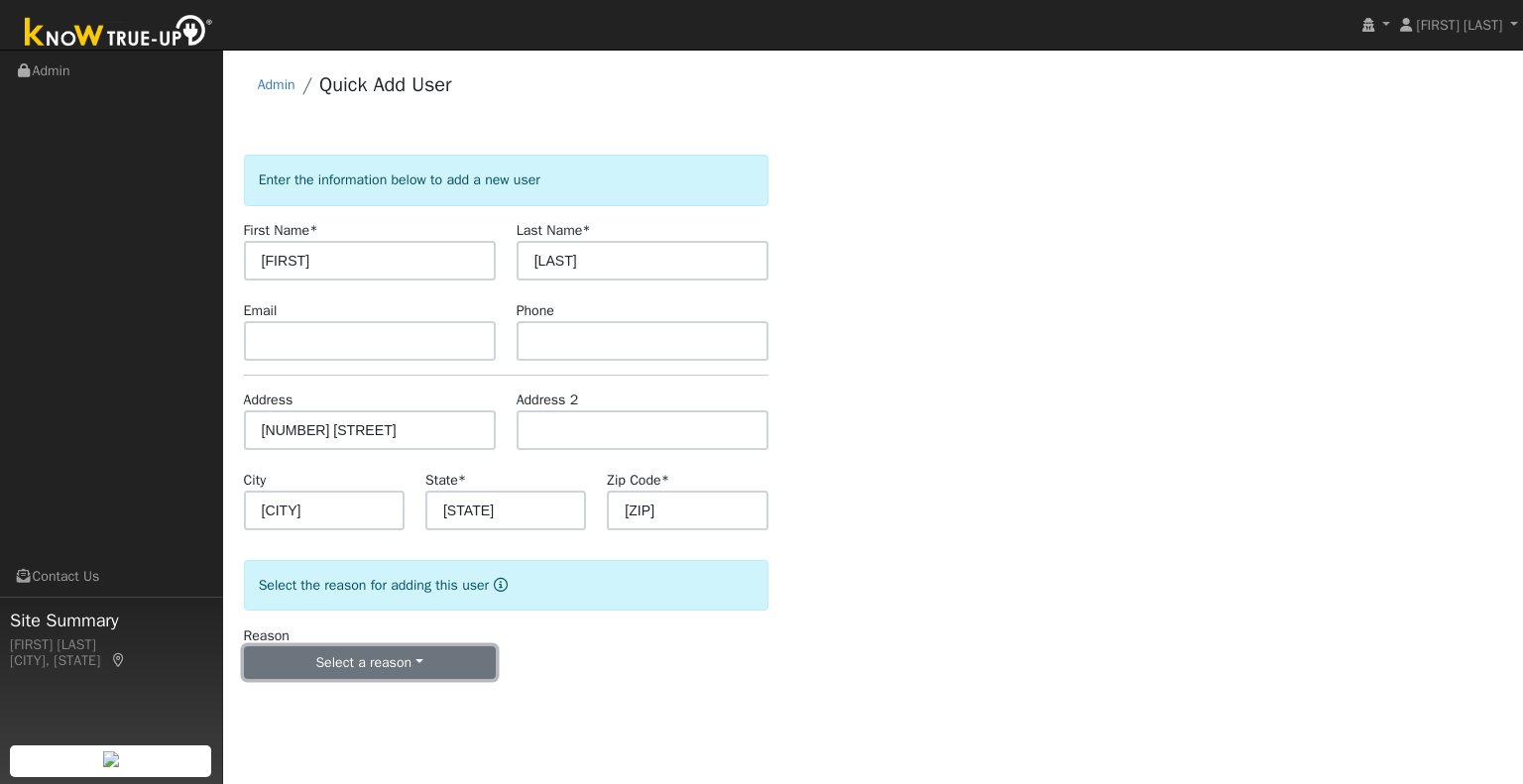 click on "Select a reason" at bounding box center (370, 663) 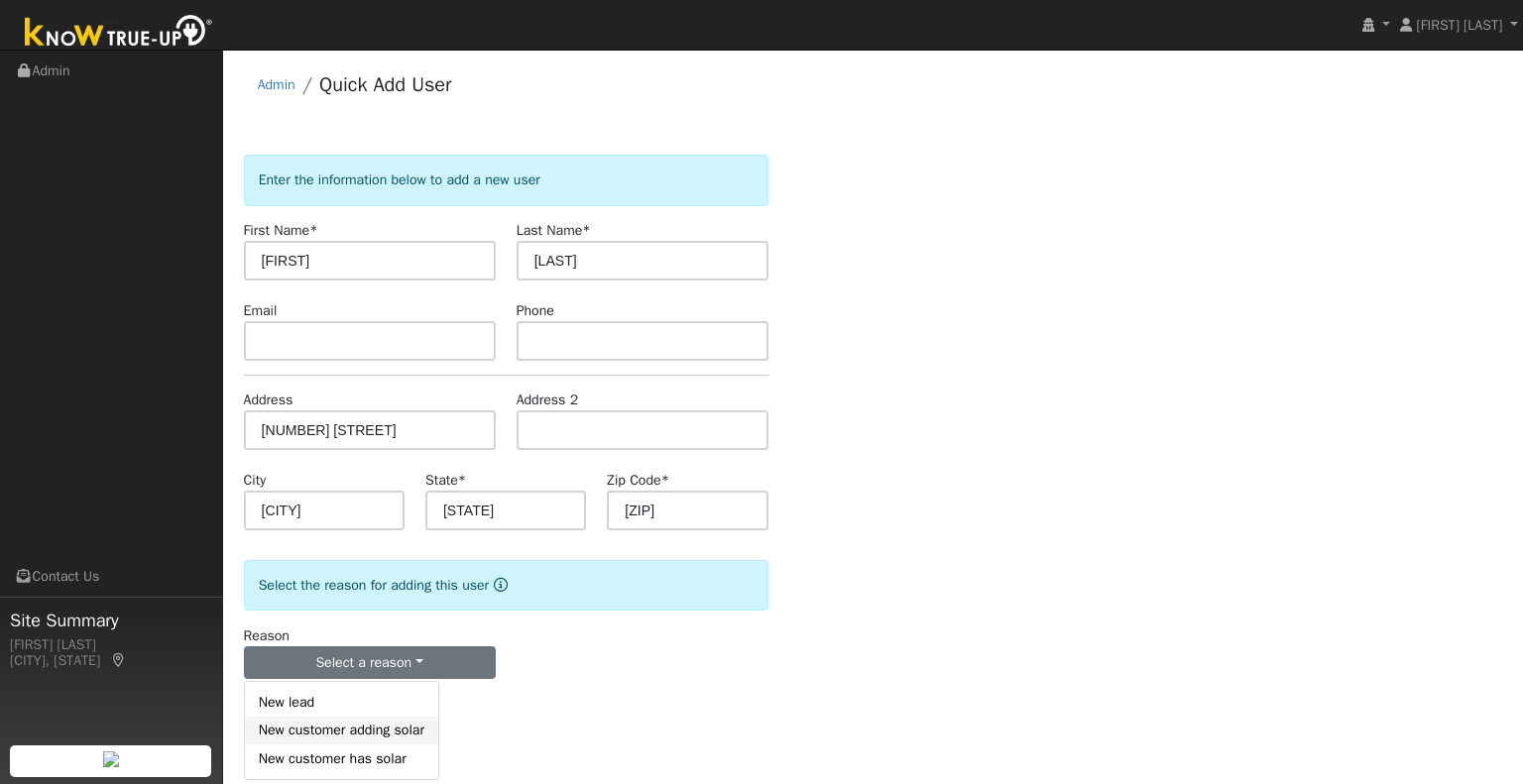 click on "New customer adding solar" at bounding box center [341, 730] 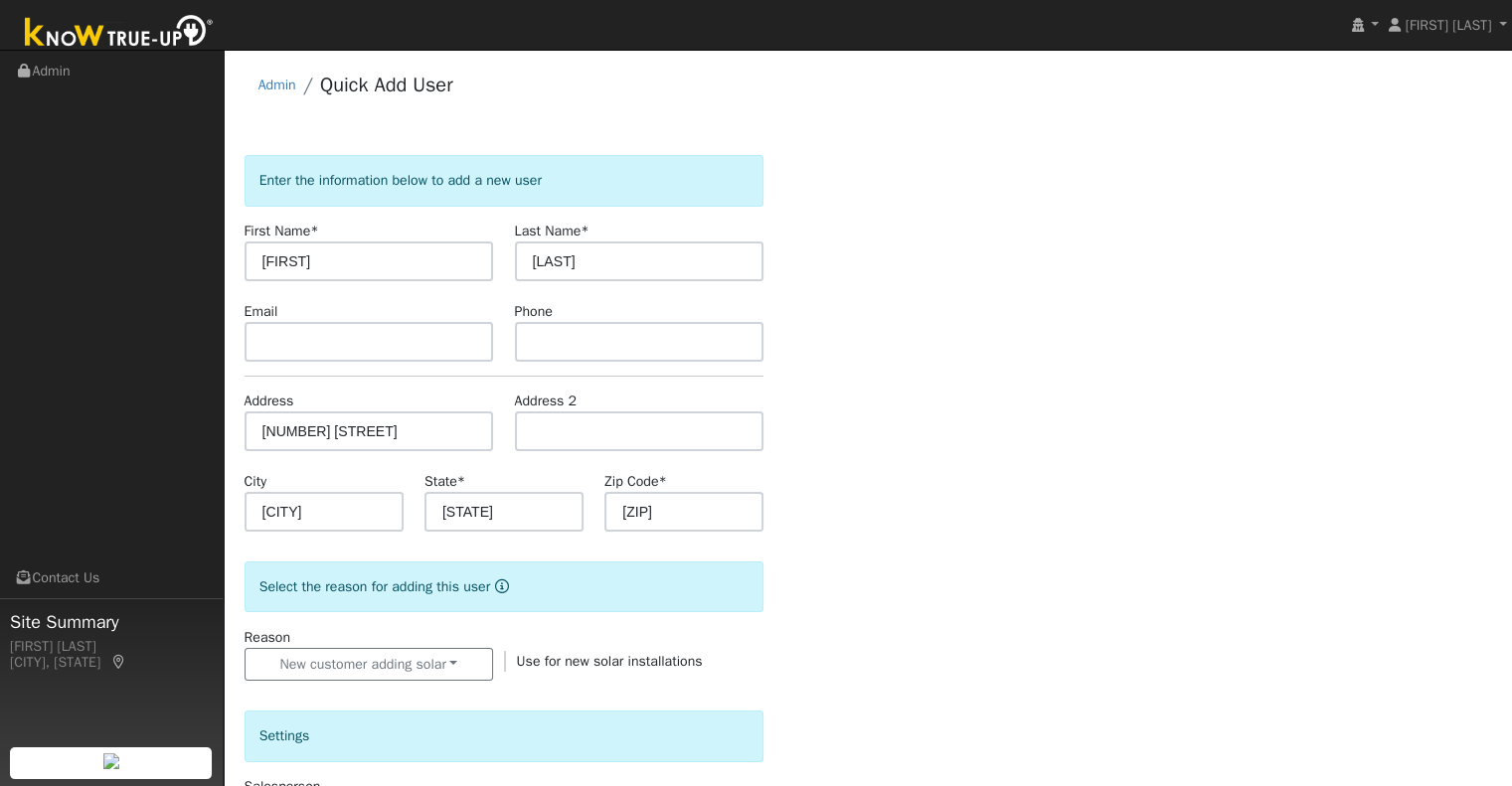 click on "Enter the information below to add a new user First Name  * Steven Last Name  * Smith Email Phone Address 1727 Wade Drive Address 2 City Paso Robles State  * CA Zip Code  * 93446  Select the reason for adding this user  Reason New customer adding solar New lead New customer adding solar New customer has solar Use for new solar installations Settings Salesperson Requested Utility Requested Inverter Enable Access Email Notifications No Emails No Emails Weekly Emails Monthly Emails Actions Send Email to User Delete Email Template Are you sure you want to delete ? Cancel Delete Connect Now Add User No Yes" at bounding box center (868, 714) 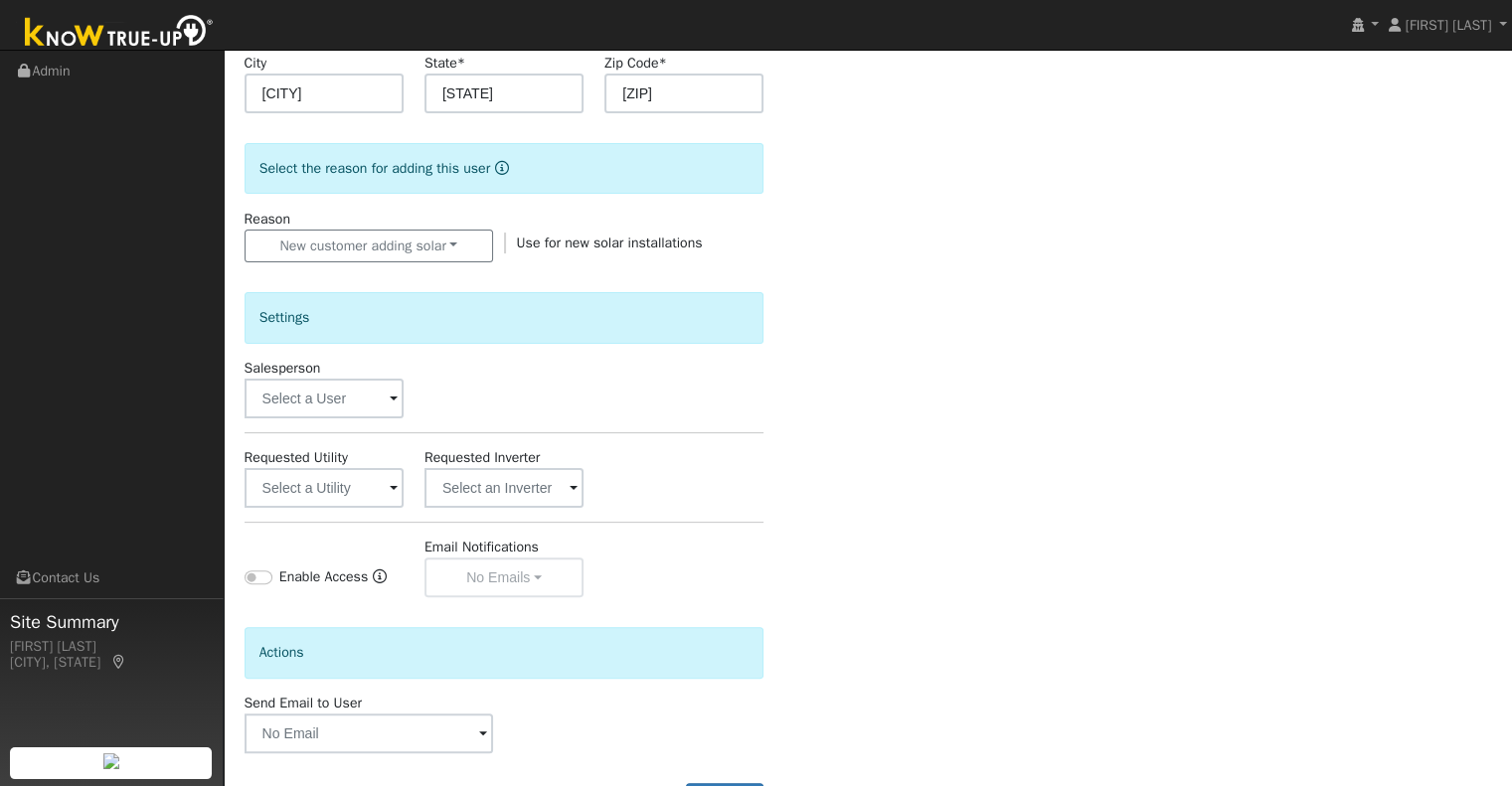 scroll, scrollTop: 496, scrollLeft: 0, axis: vertical 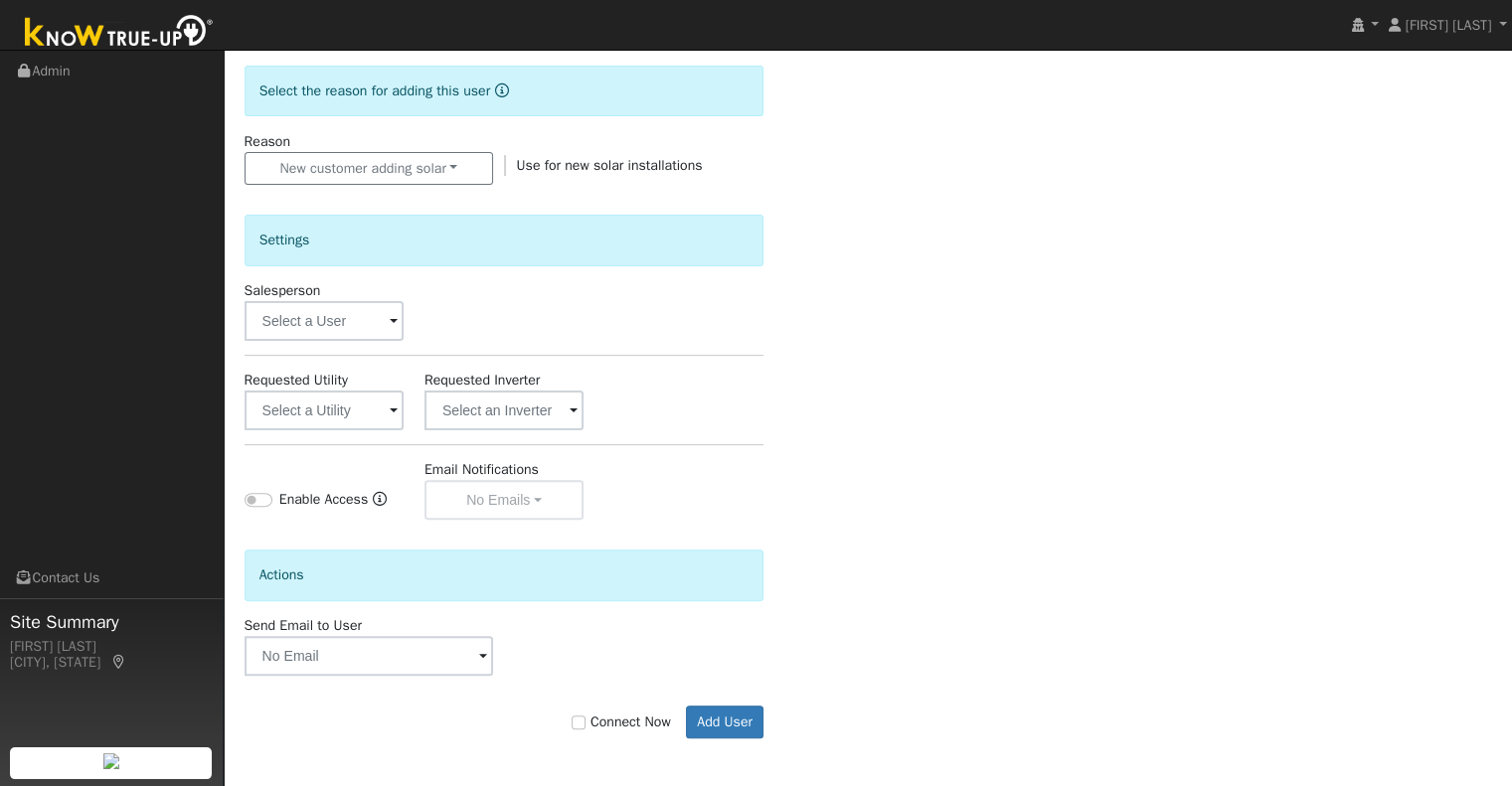 click at bounding box center (394, 322) 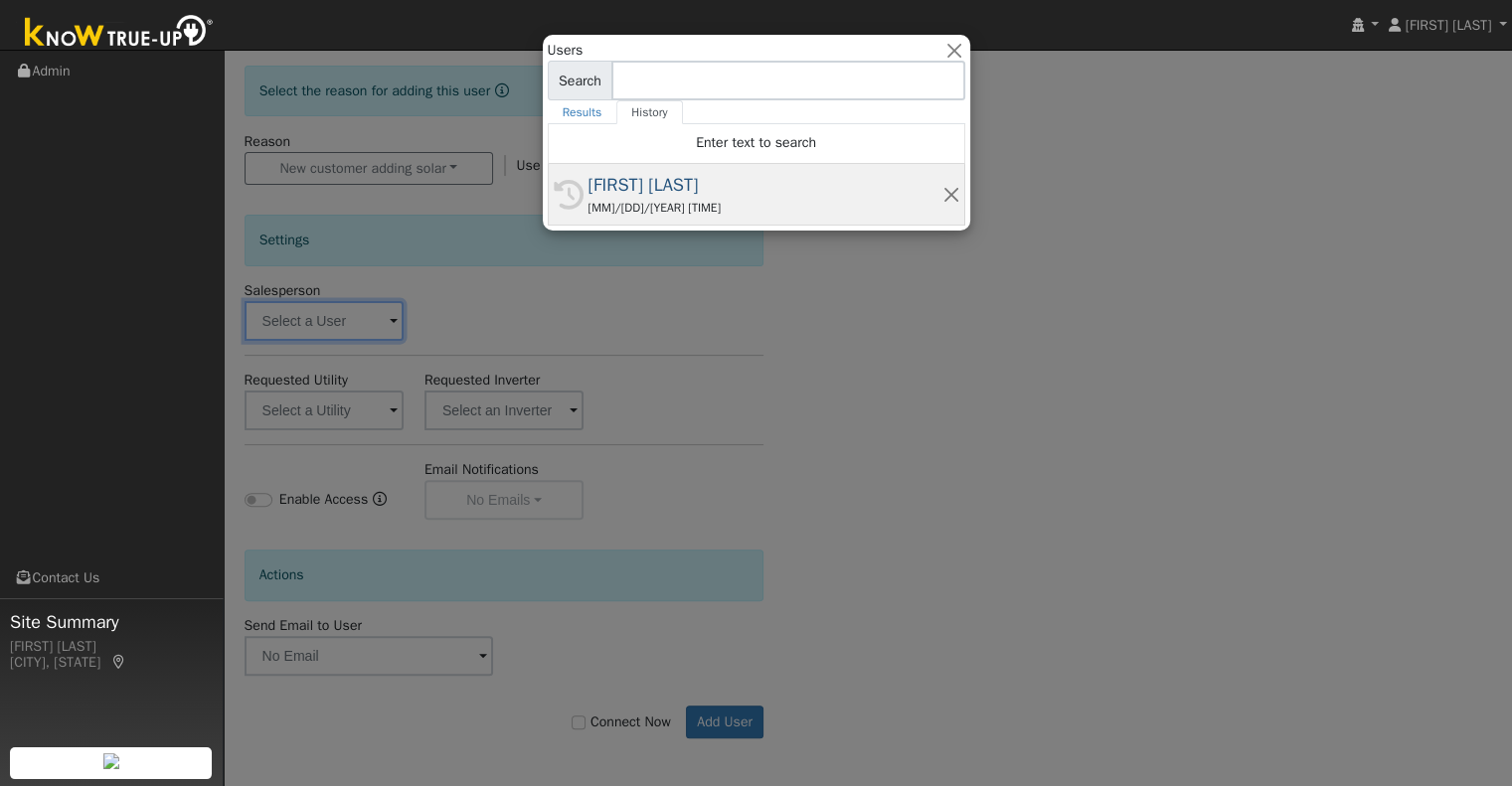 click on "07/30/2025 3:57 PM" at bounding box center [765, 208] 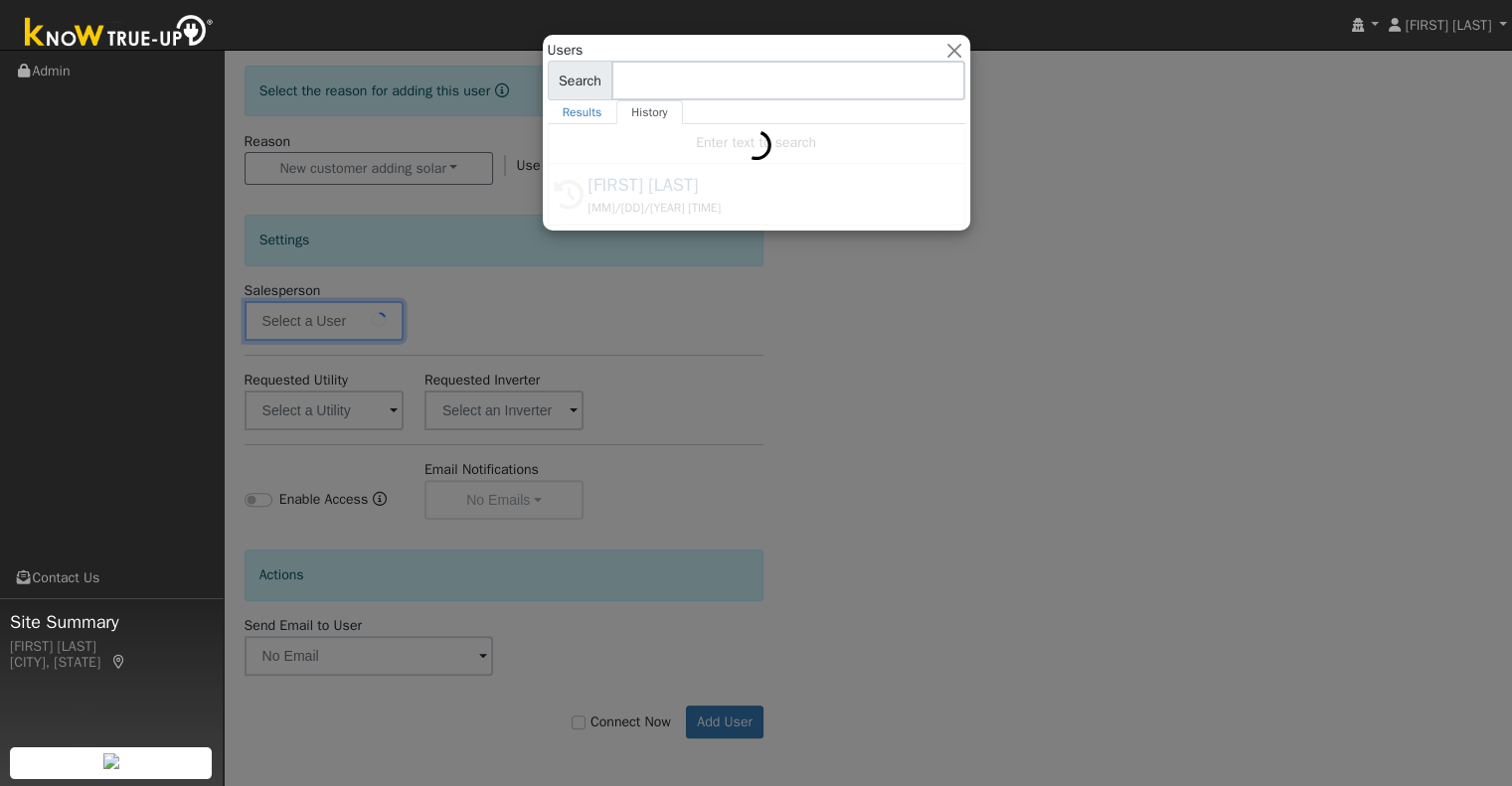 type on "Scott Bouchillon" 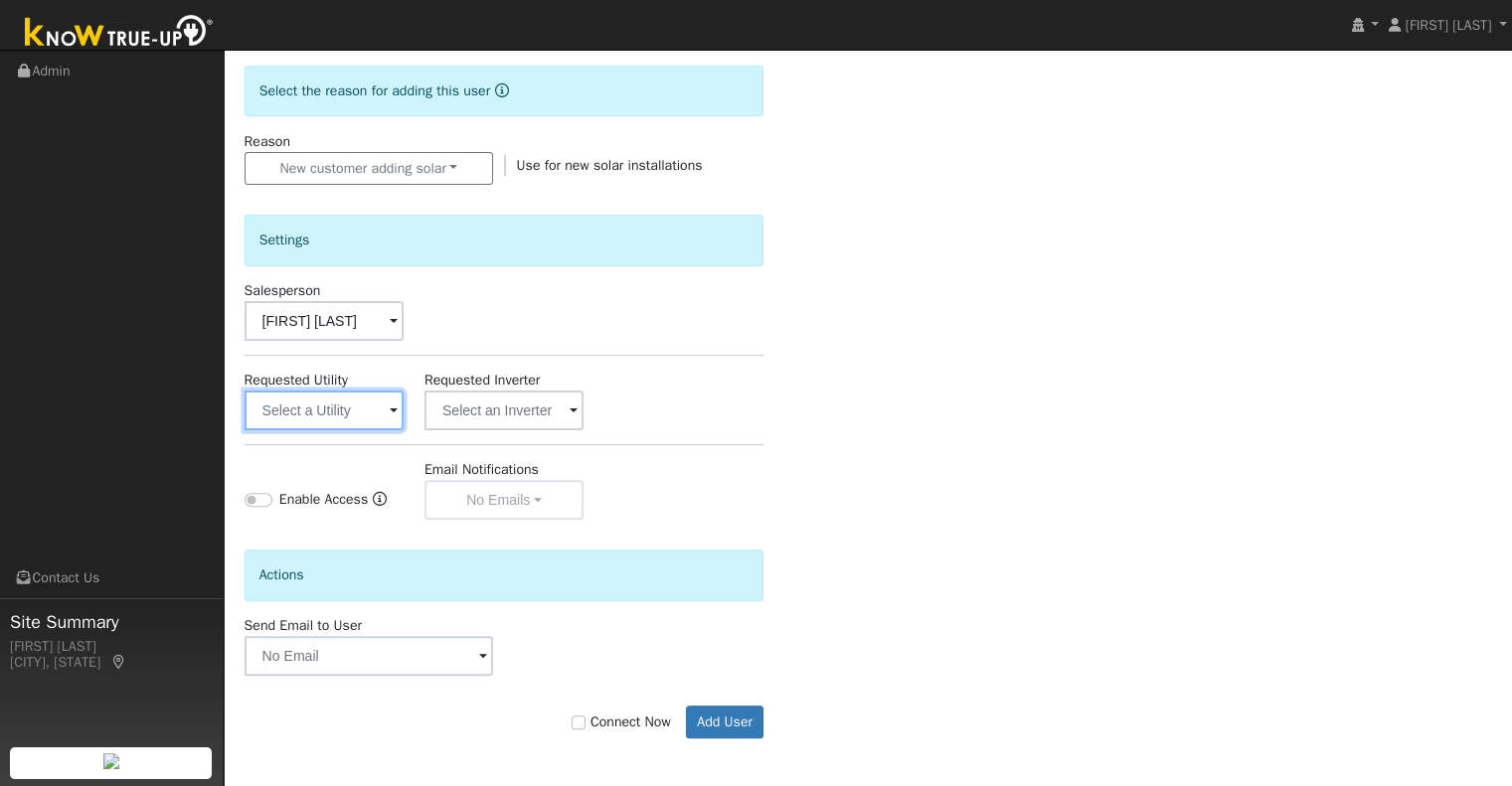 click at bounding box center [324, 410] 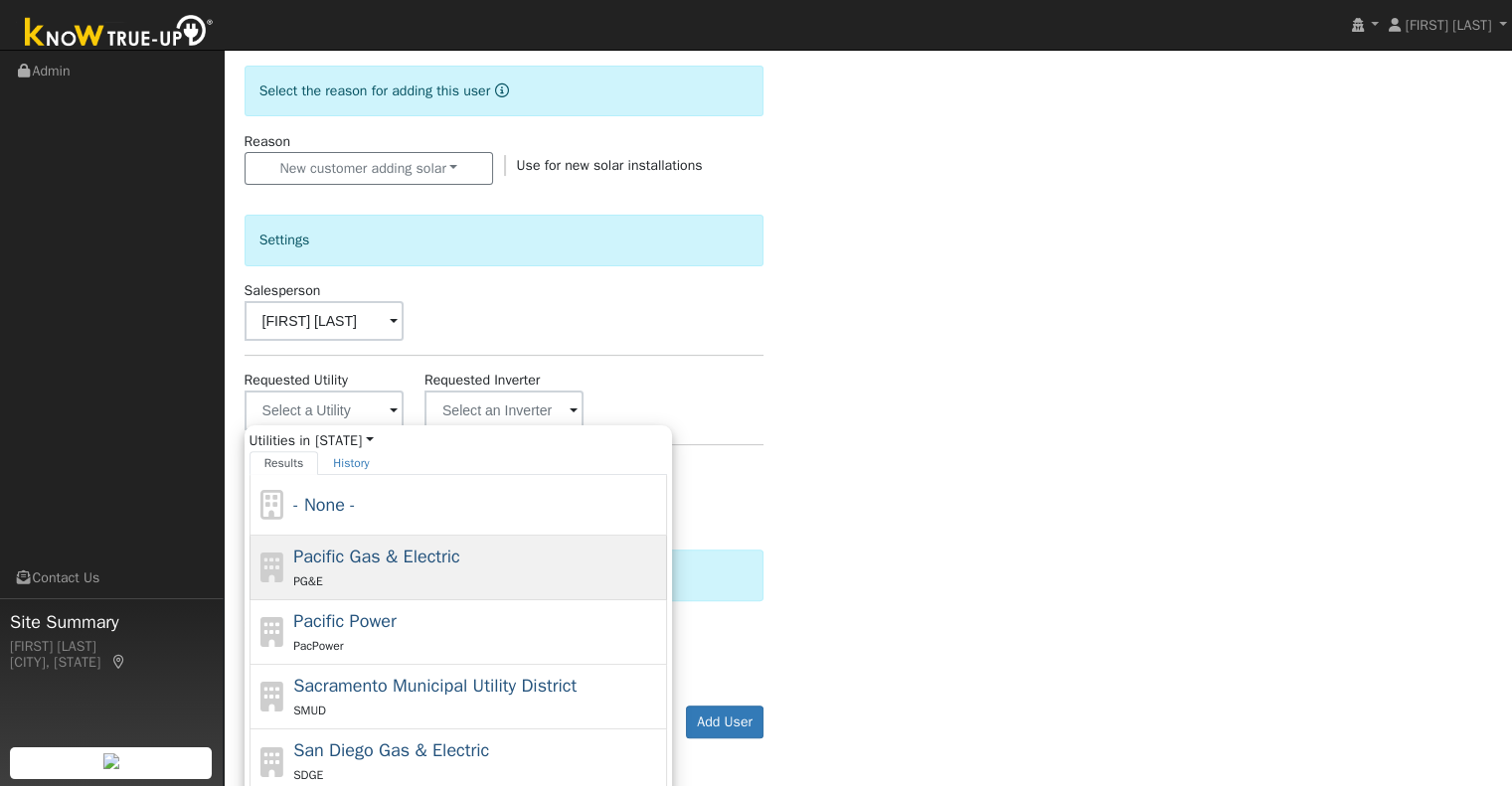 click on "Pacific Gas & Electric" at bounding box center (377, 556) 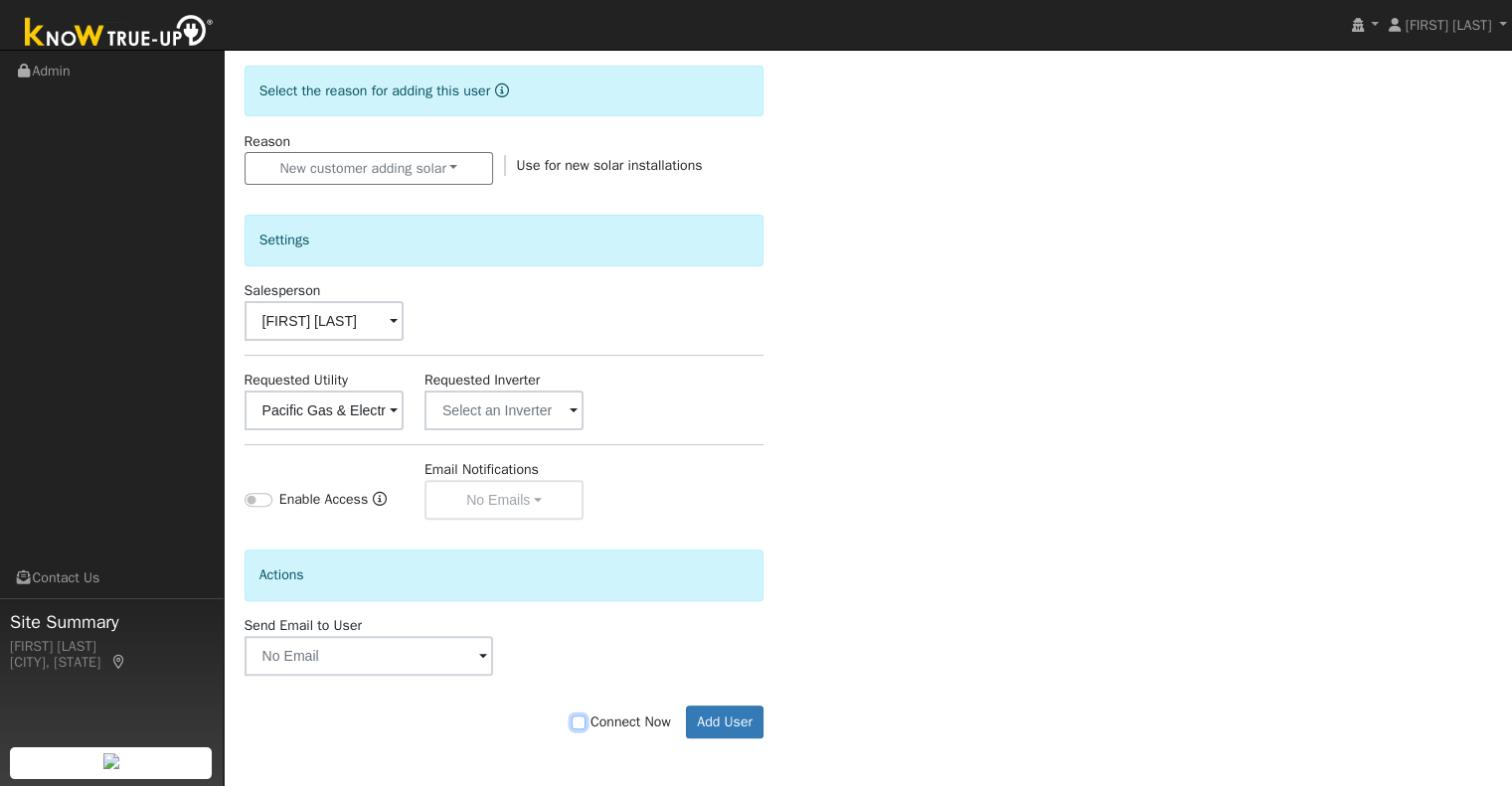 click on "Connect Now" at bounding box center (579, 722) 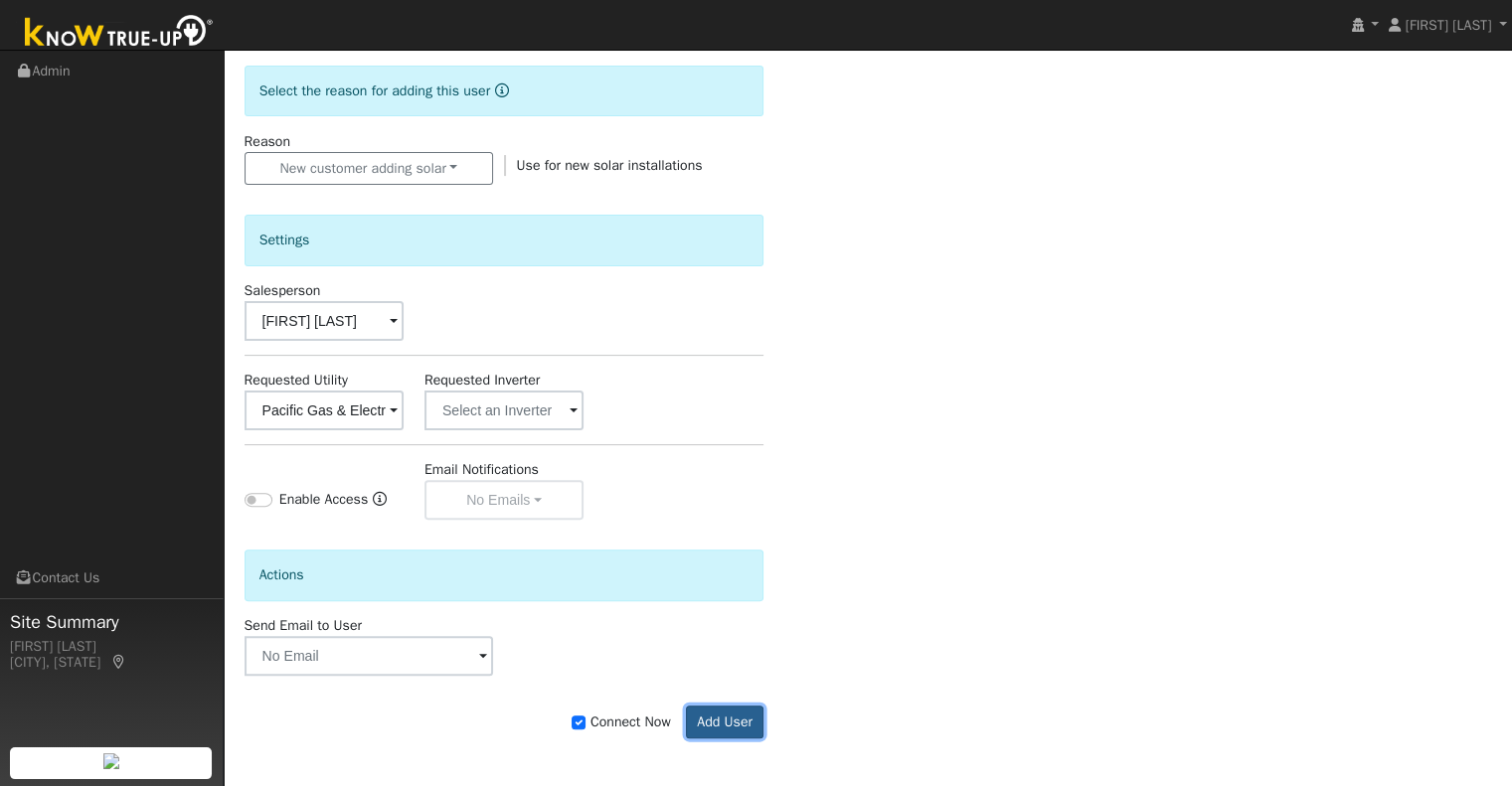 click on "Add User" at bounding box center [725, 722] 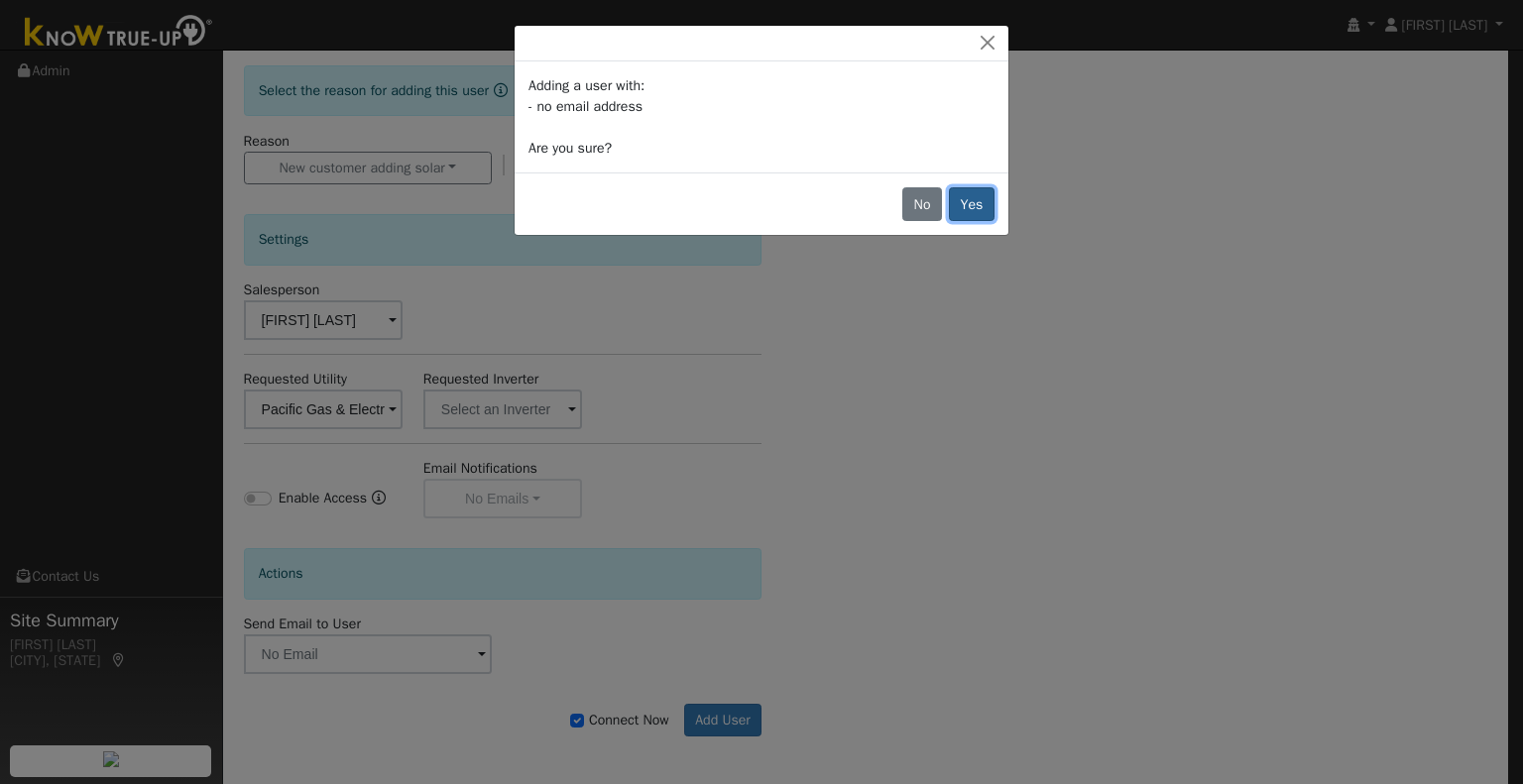 click on "Yes" at bounding box center [972, 204] 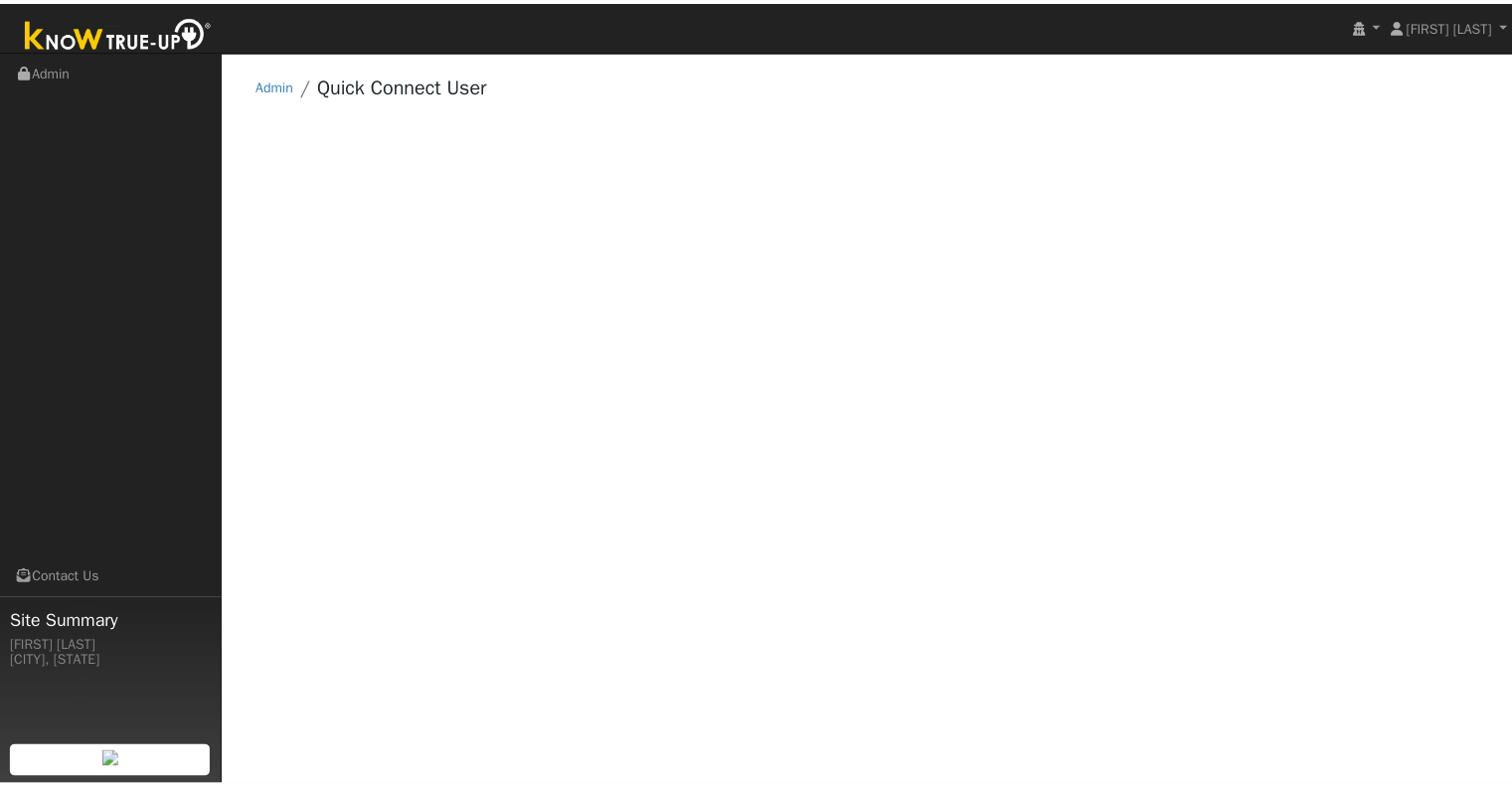 scroll, scrollTop: 0, scrollLeft: 0, axis: both 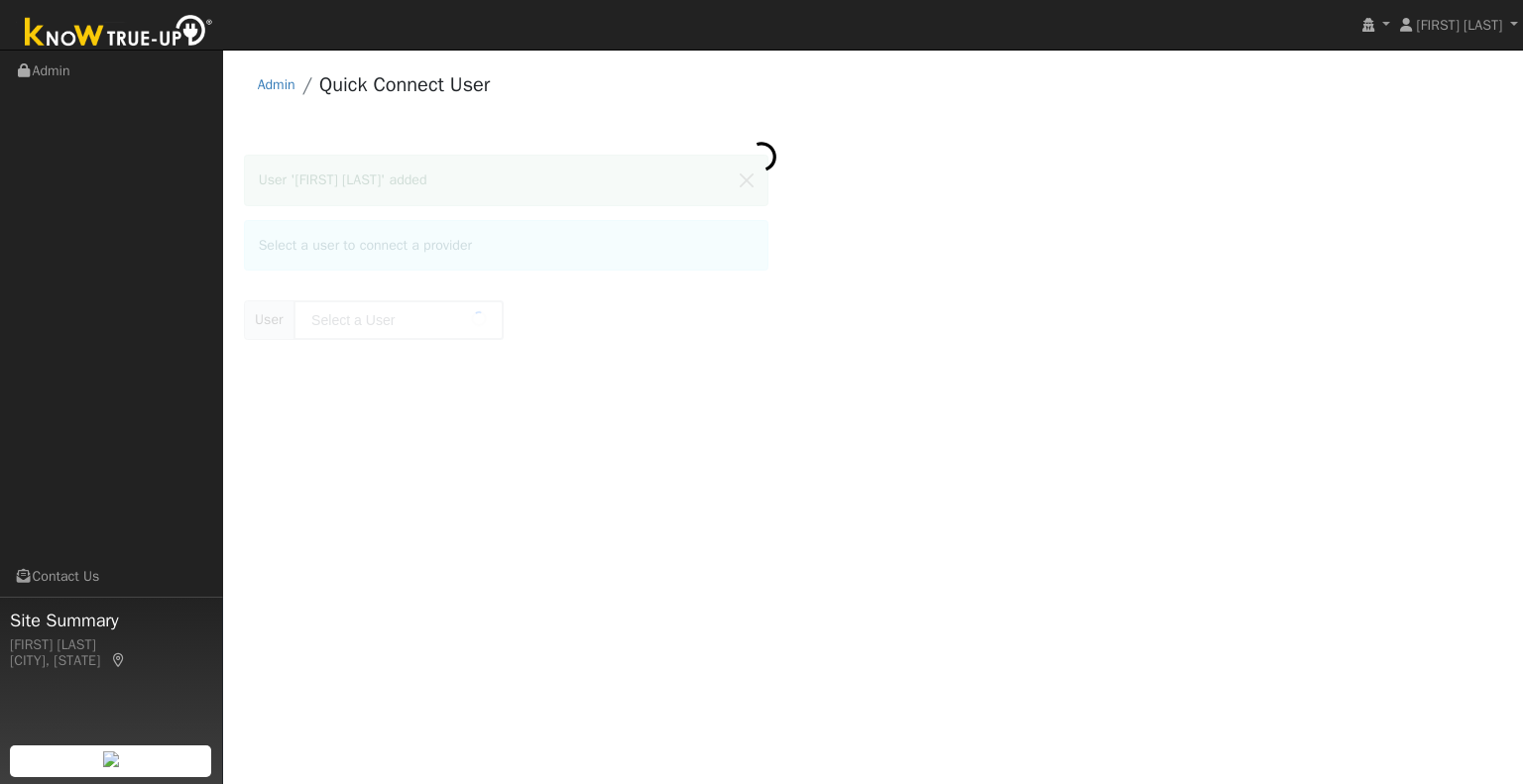 type on "[FIRST] [LAST]" 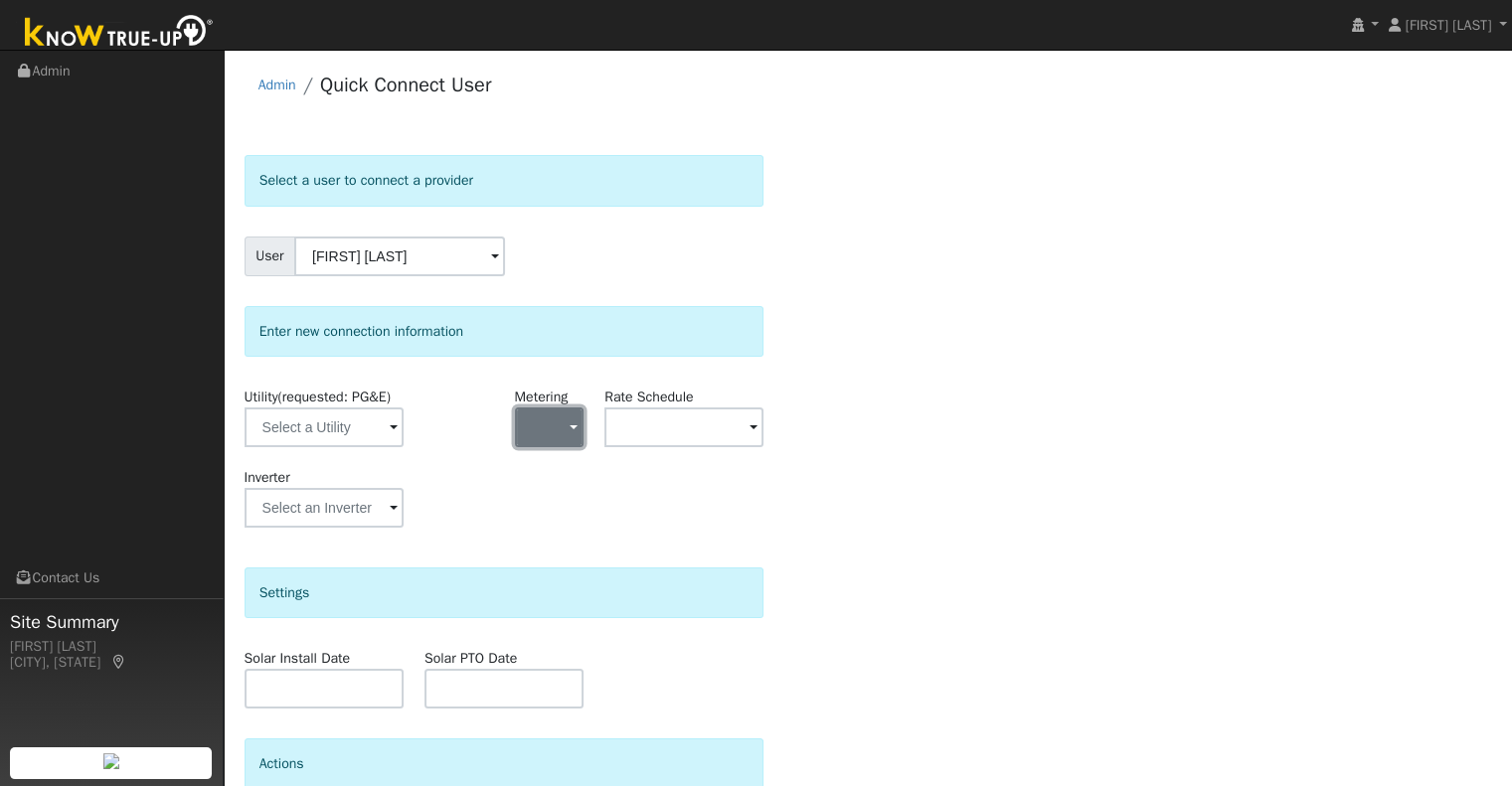 click at bounding box center [550, 427] 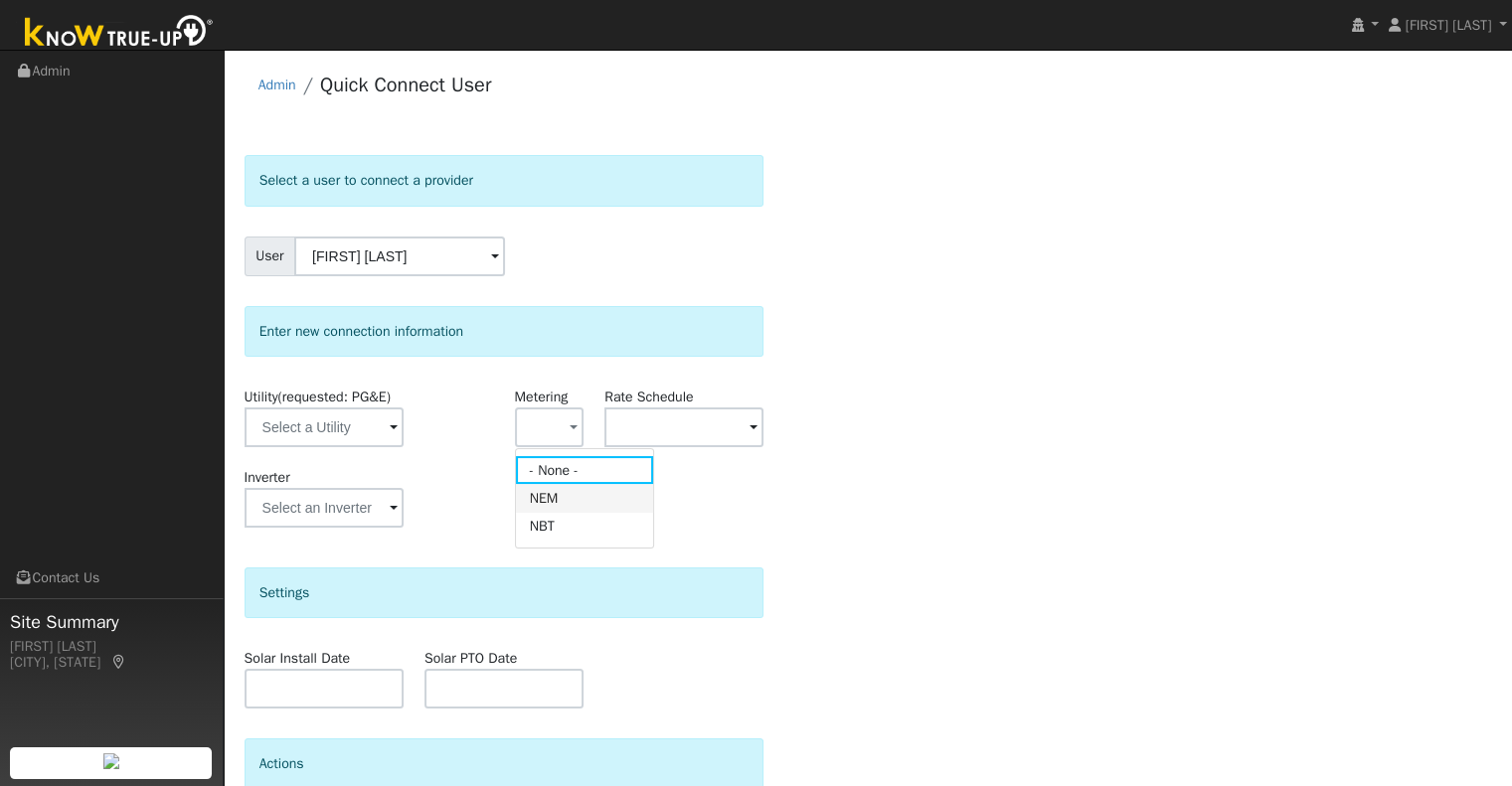 click on "NEM" at bounding box center [585, 498] 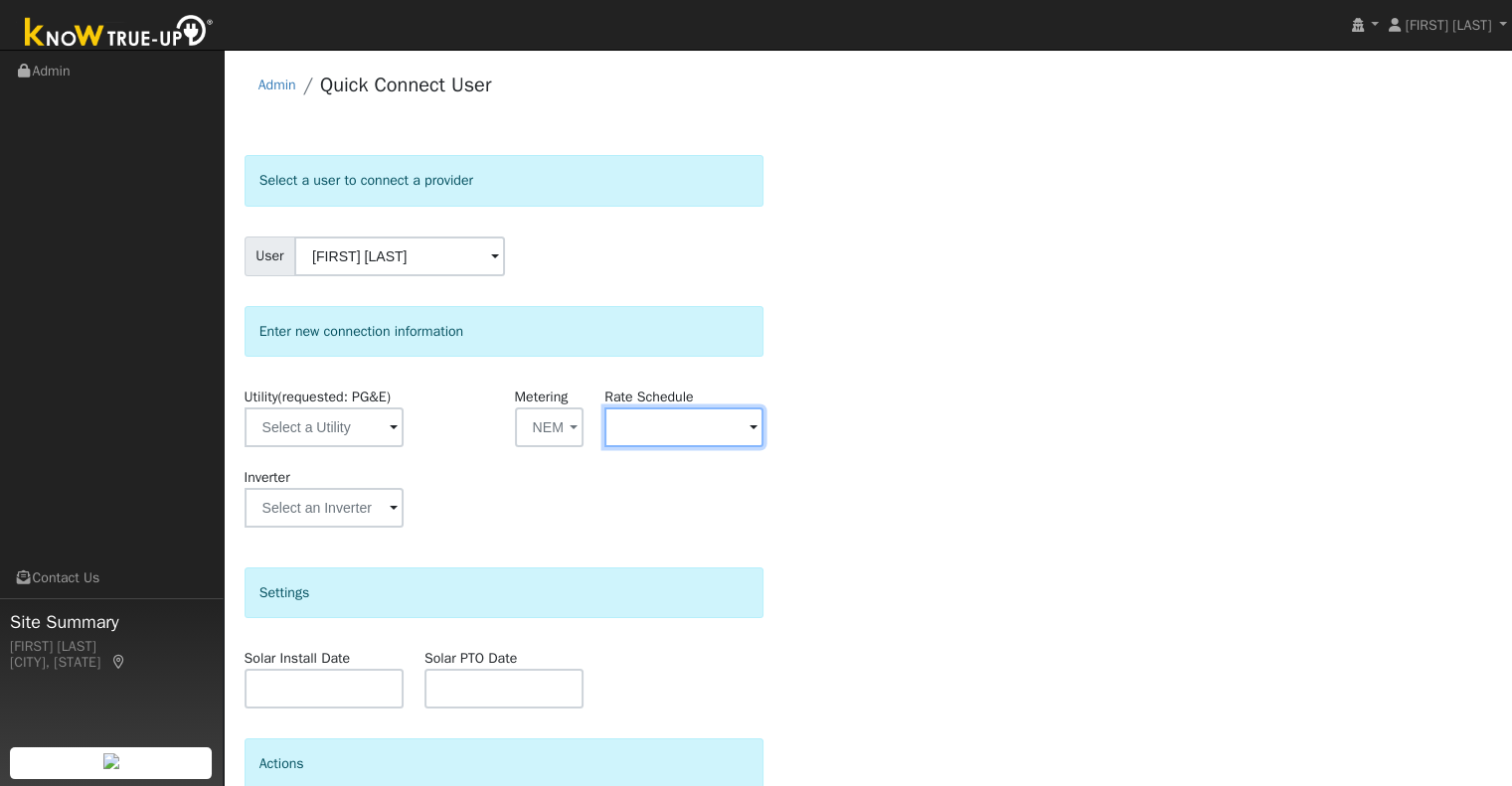 click at bounding box center (324, 427) 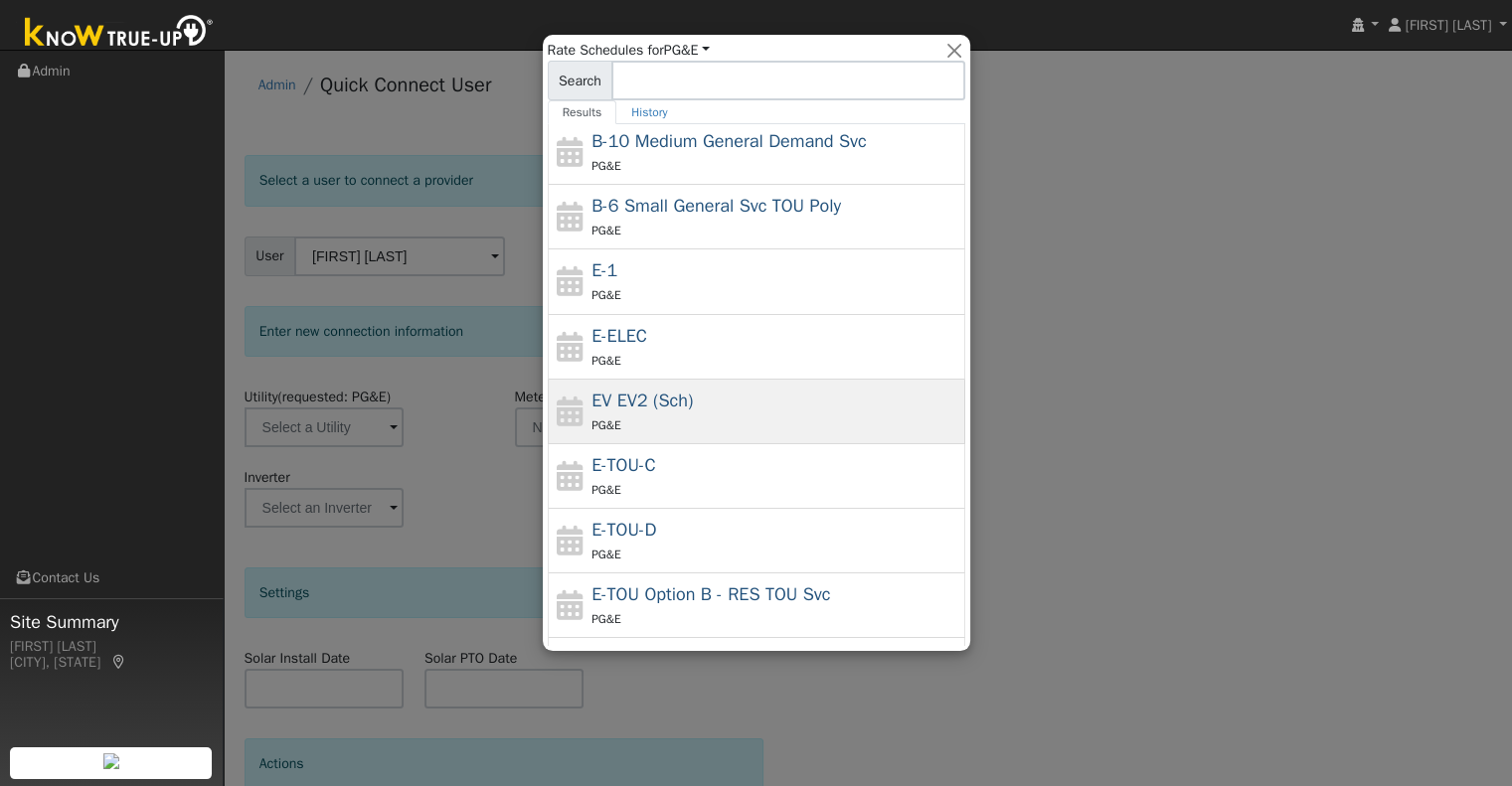 scroll, scrollTop: 155, scrollLeft: 0, axis: vertical 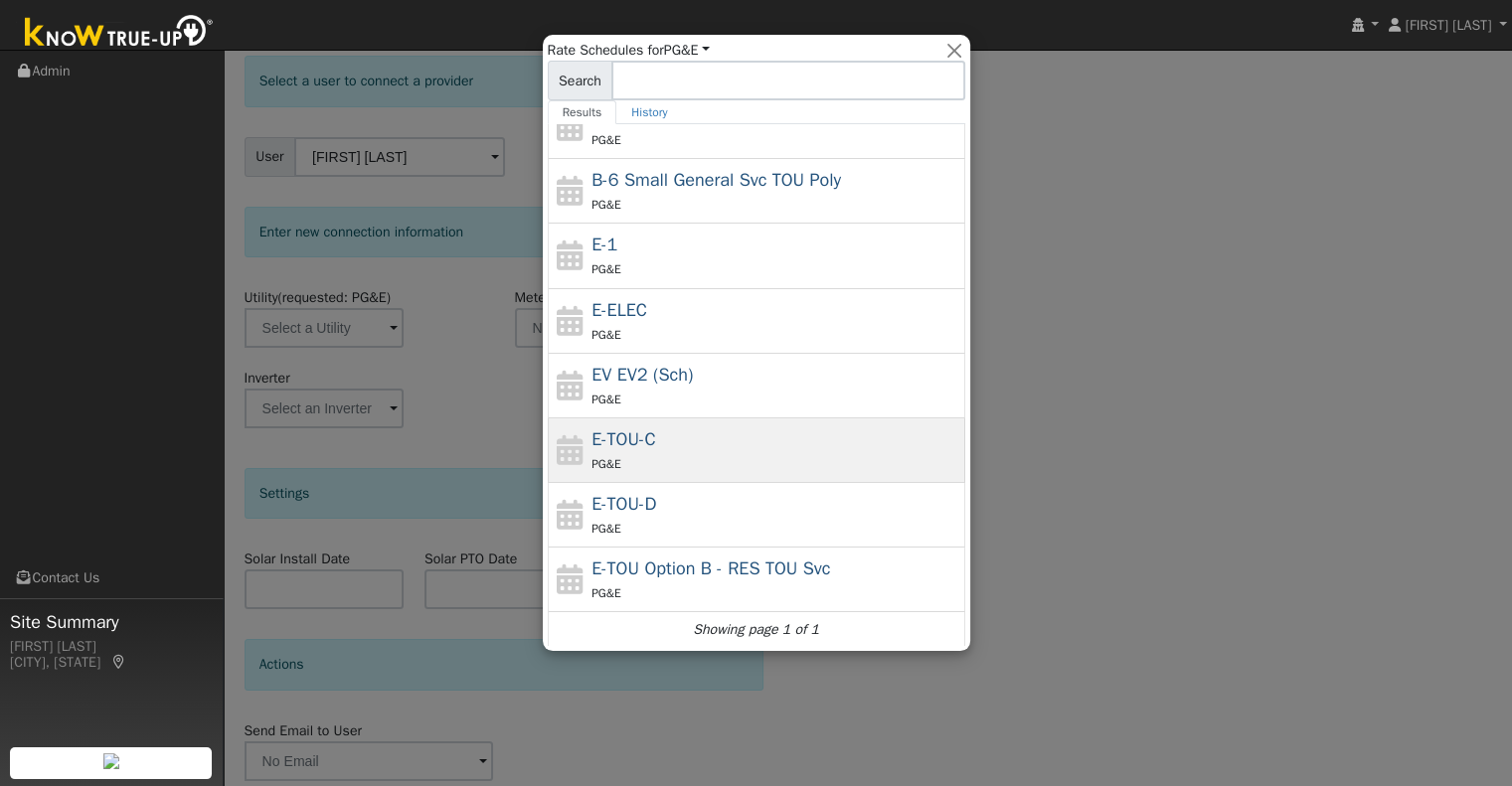 click on "E-TOU-C PG&E" at bounding box center (775, 450) 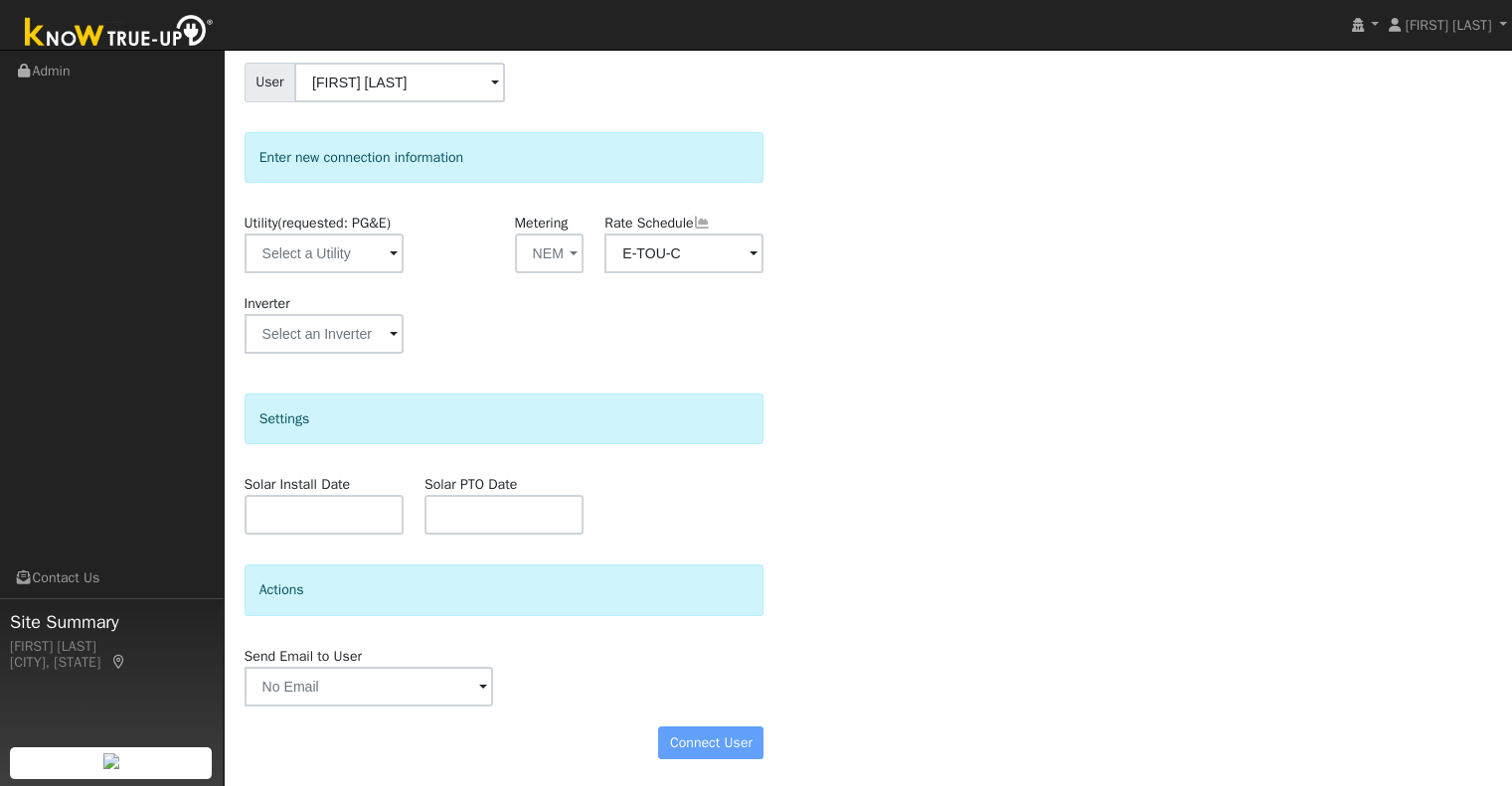 scroll, scrollTop: 175, scrollLeft: 0, axis: vertical 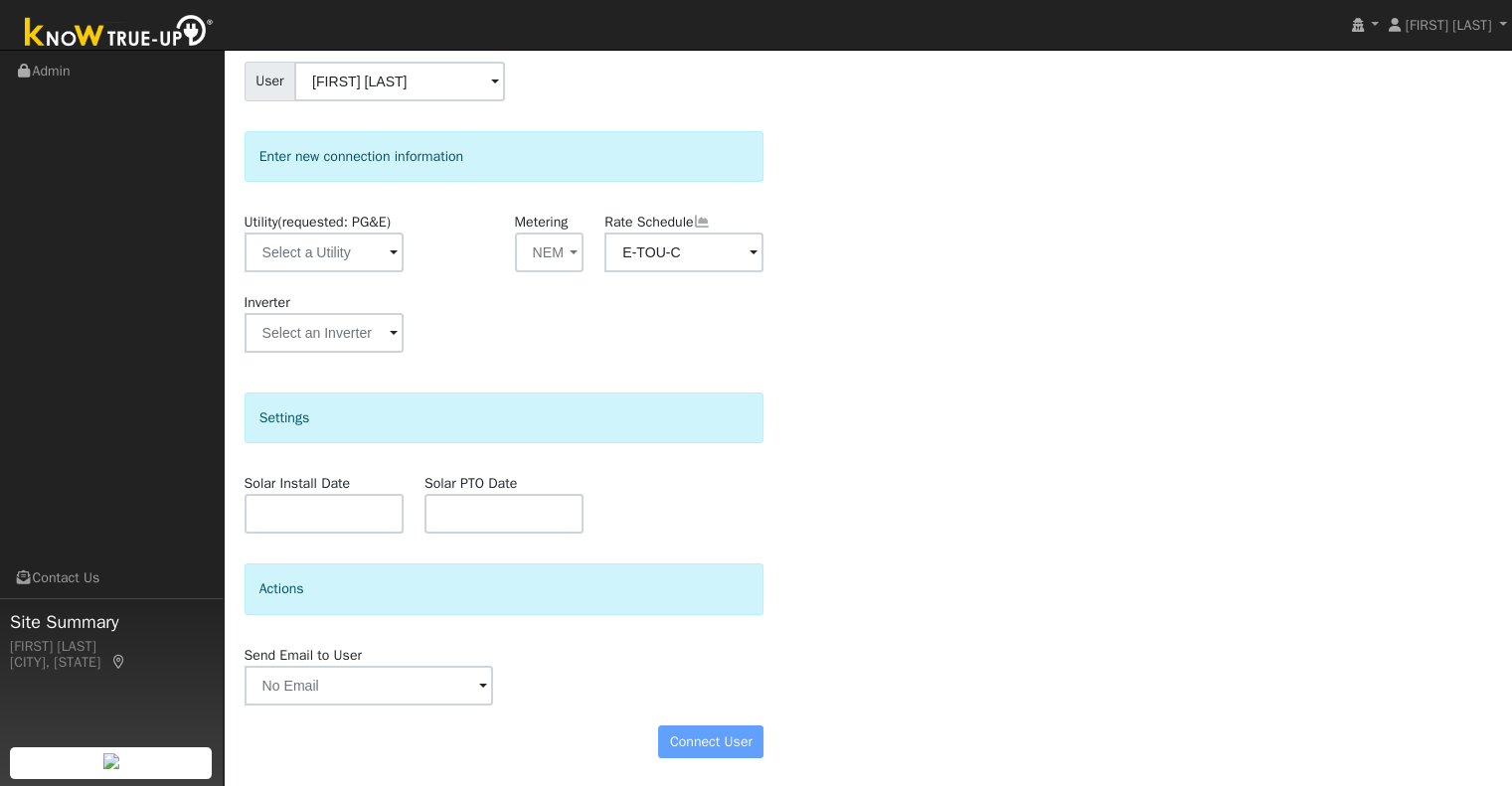click on "Connect User" at bounding box center (504, 742) 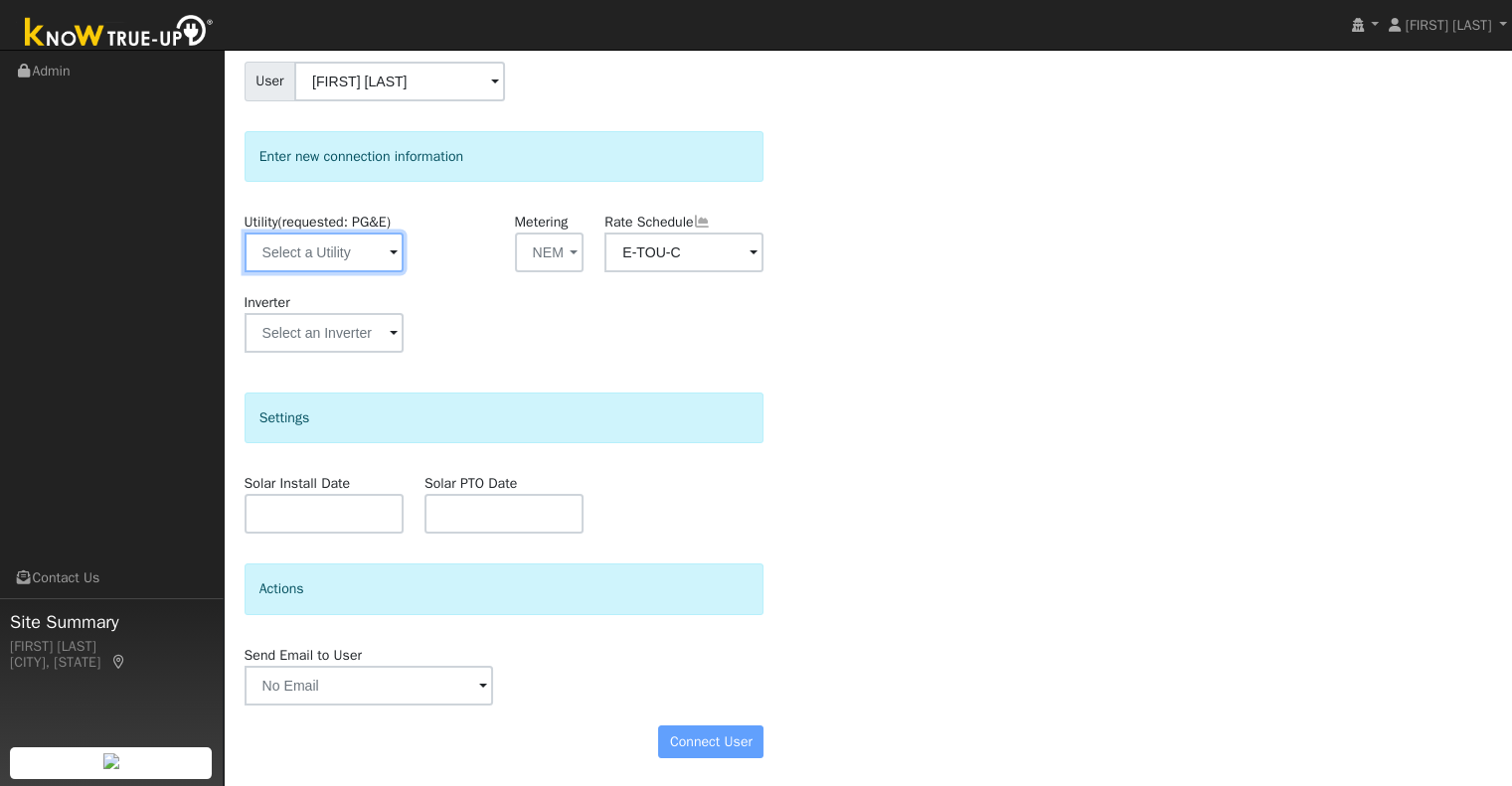 click at bounding box center (324, 252) 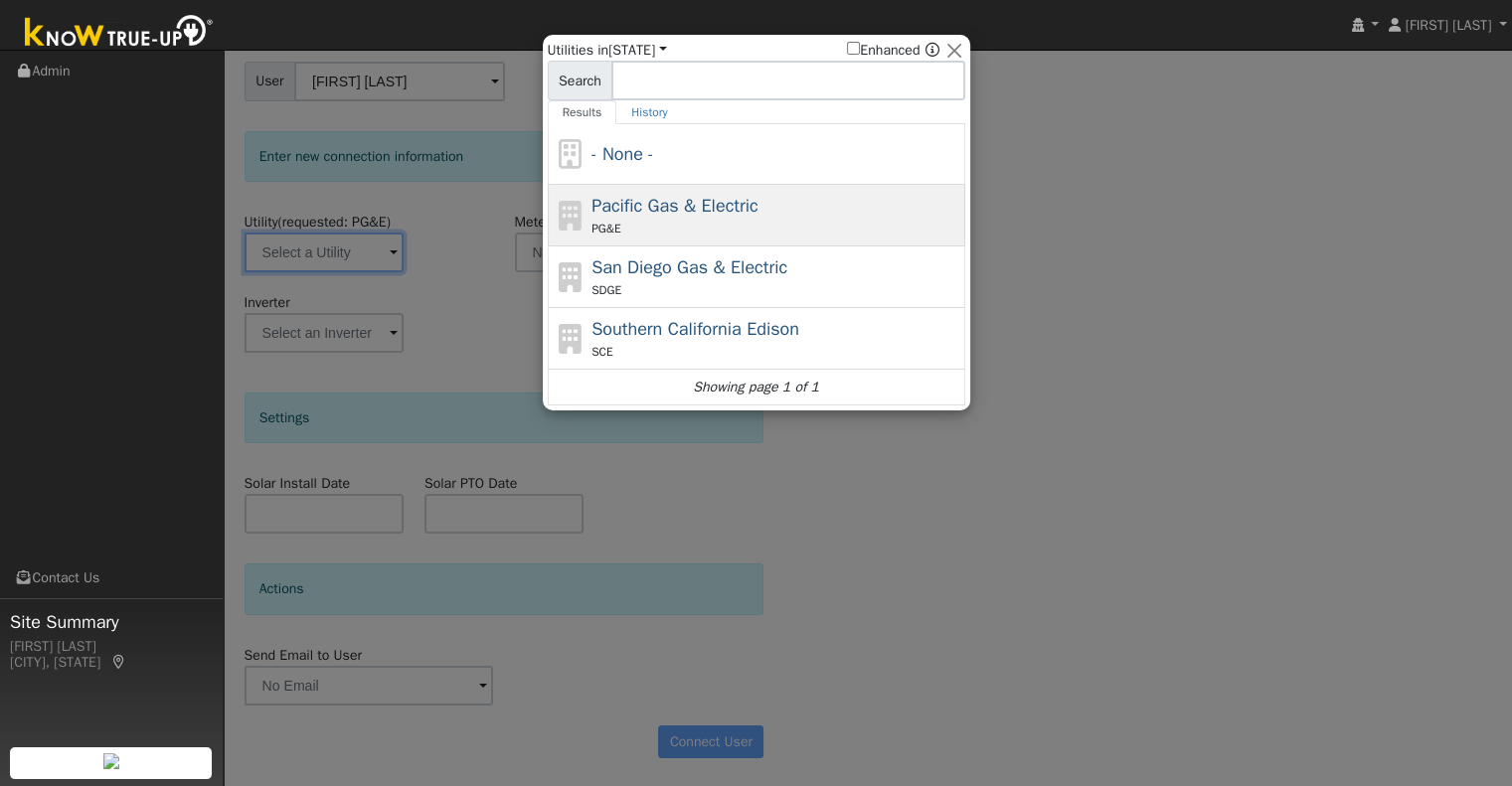 click on "Pacific Gas & Electric" at bounding box center [675, 206] 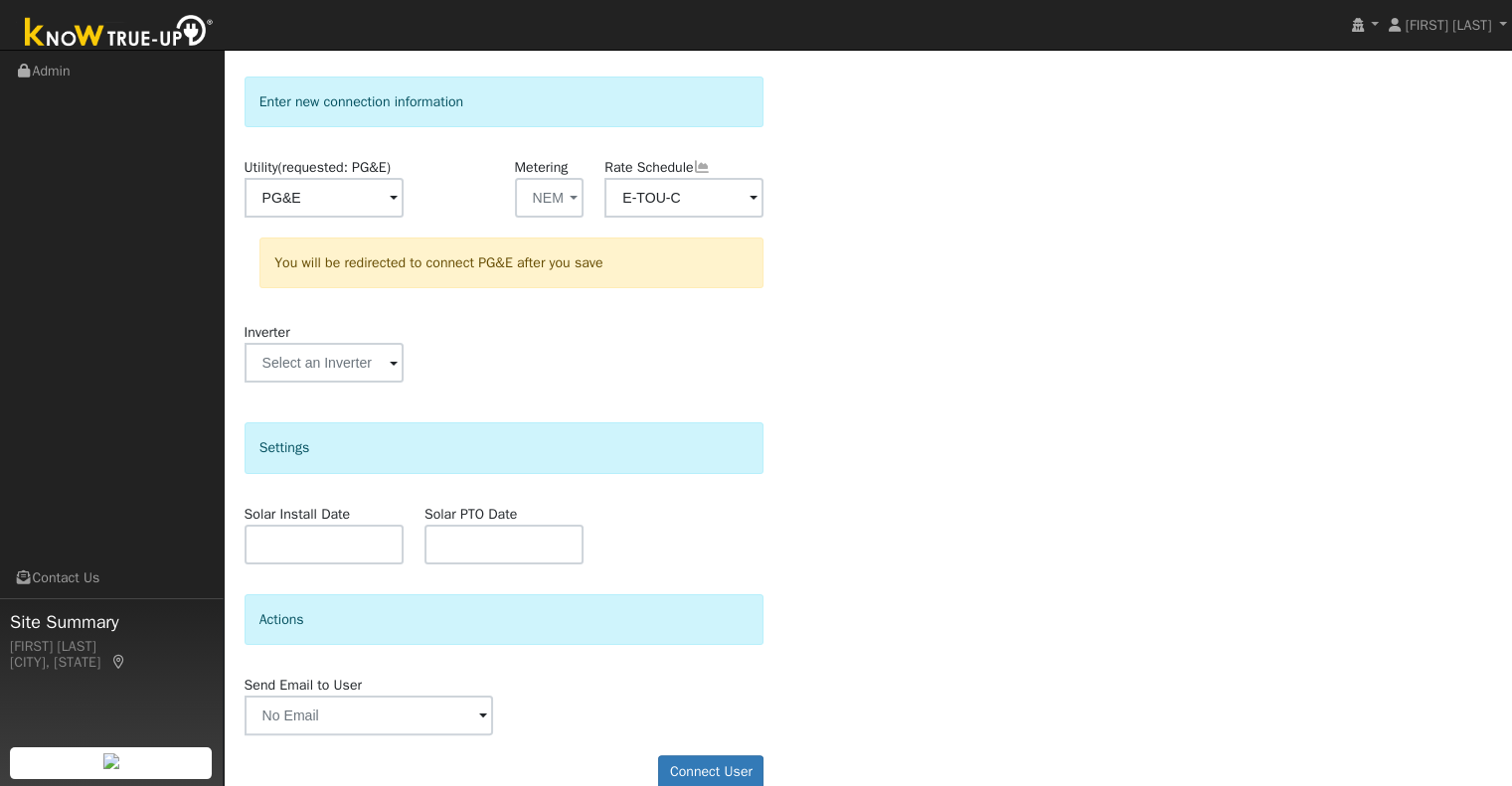 scroll, scrollTop: 258, scrollLeft: 0, axis: vertical 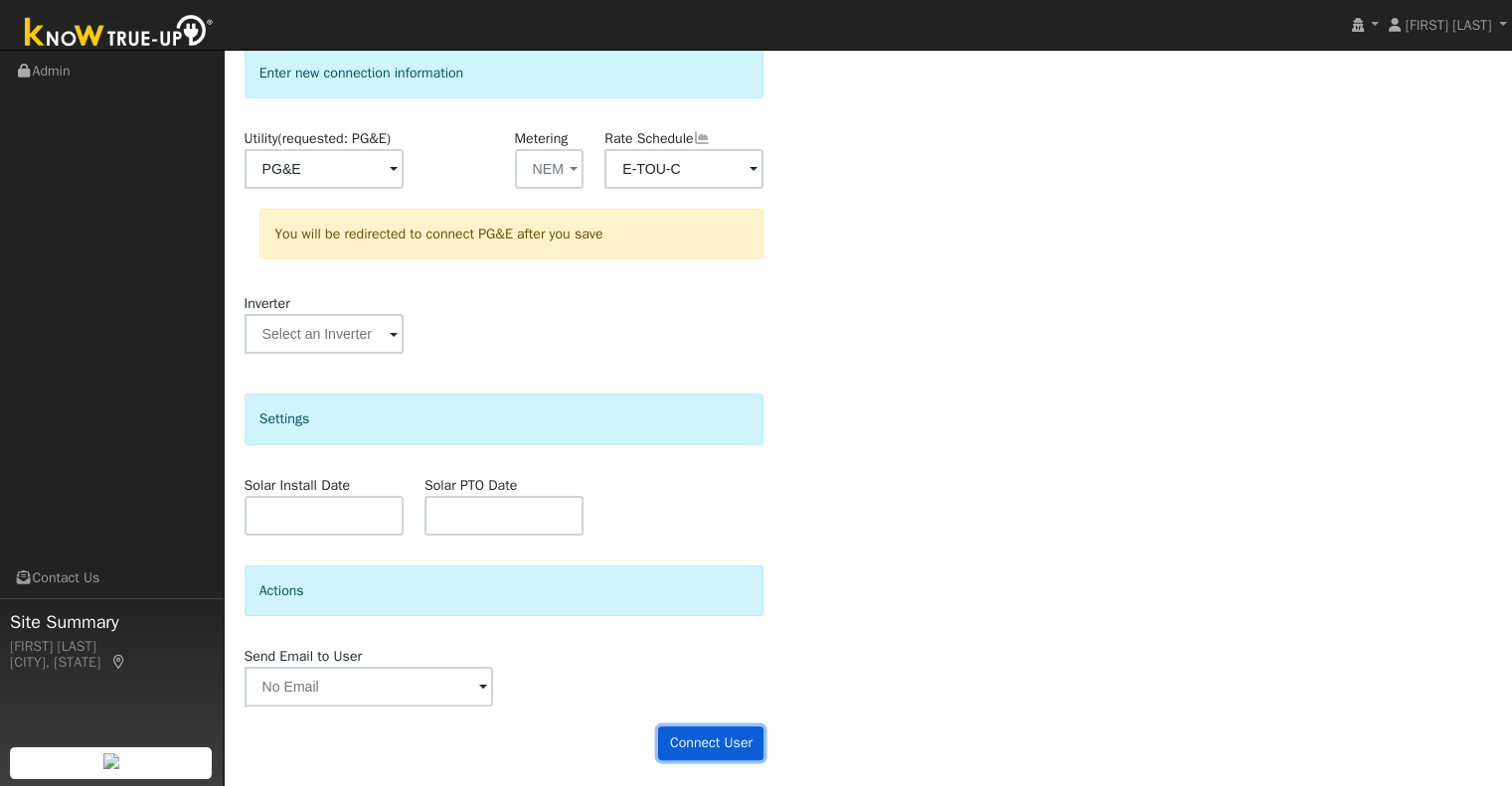 click on "Connect User" at bounding box center [711, 743] 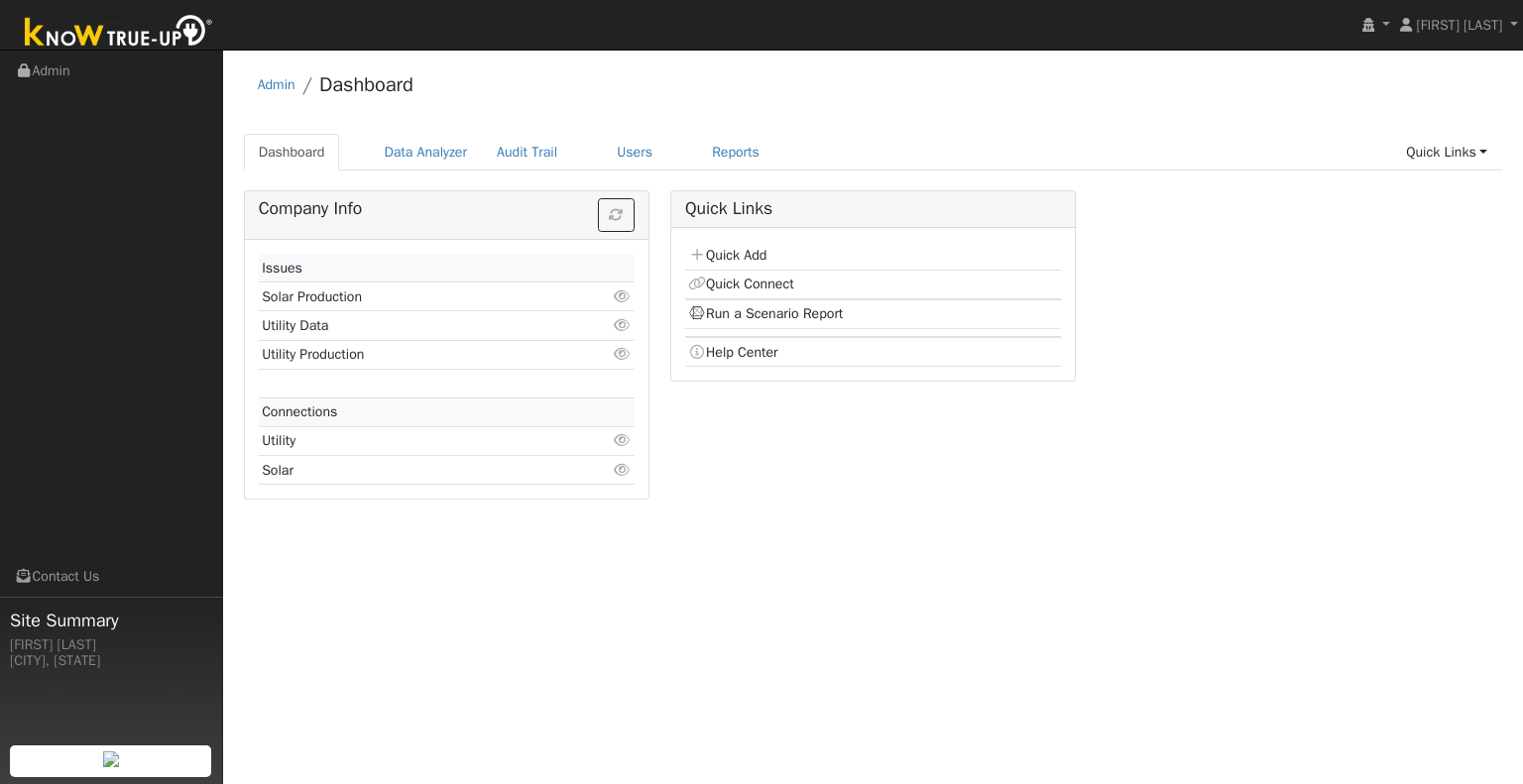 scroll, scrollTop: 0, scrollLeft: 0, axis: both 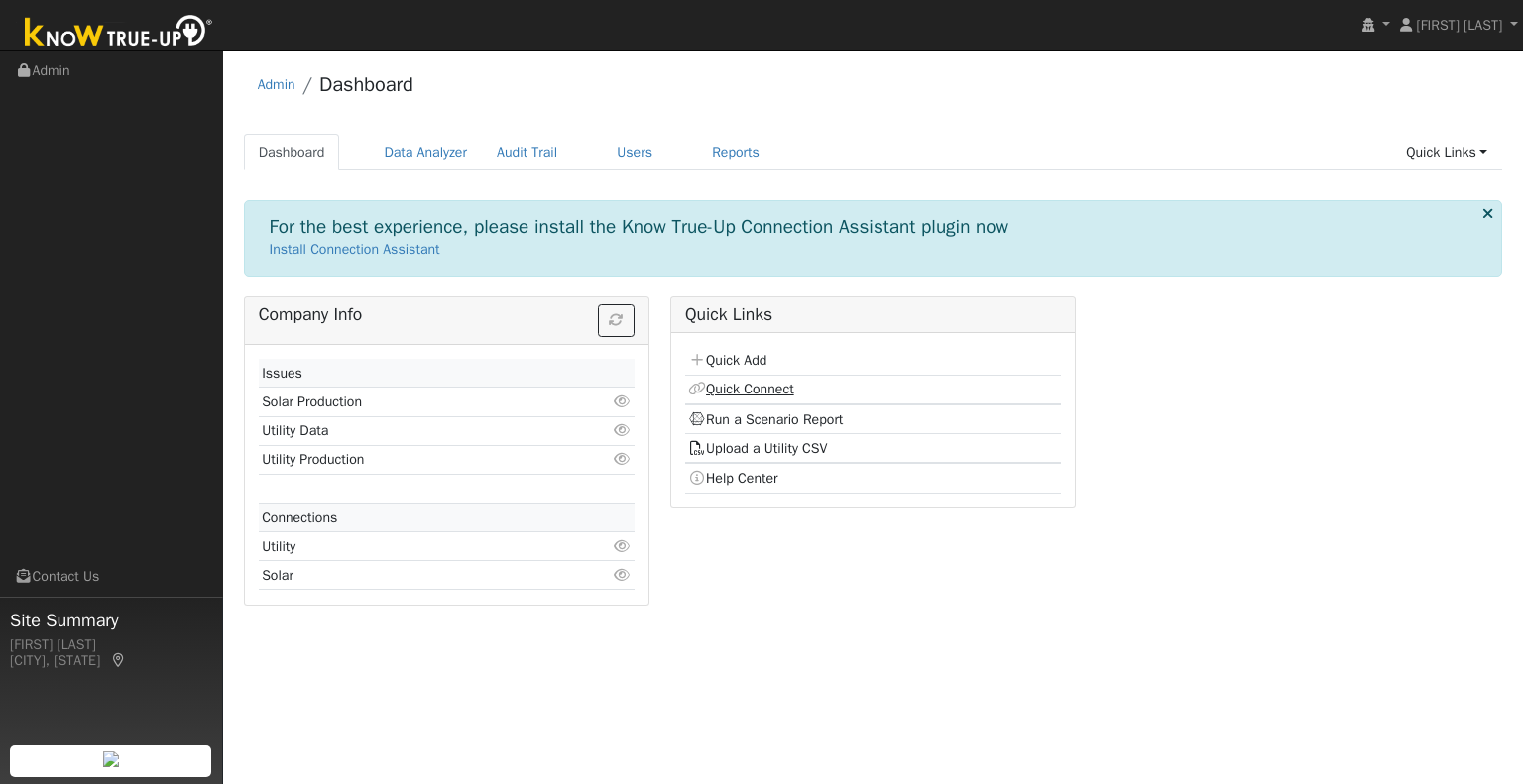 click on "Quick Connect" at bounding box center (741, 389) 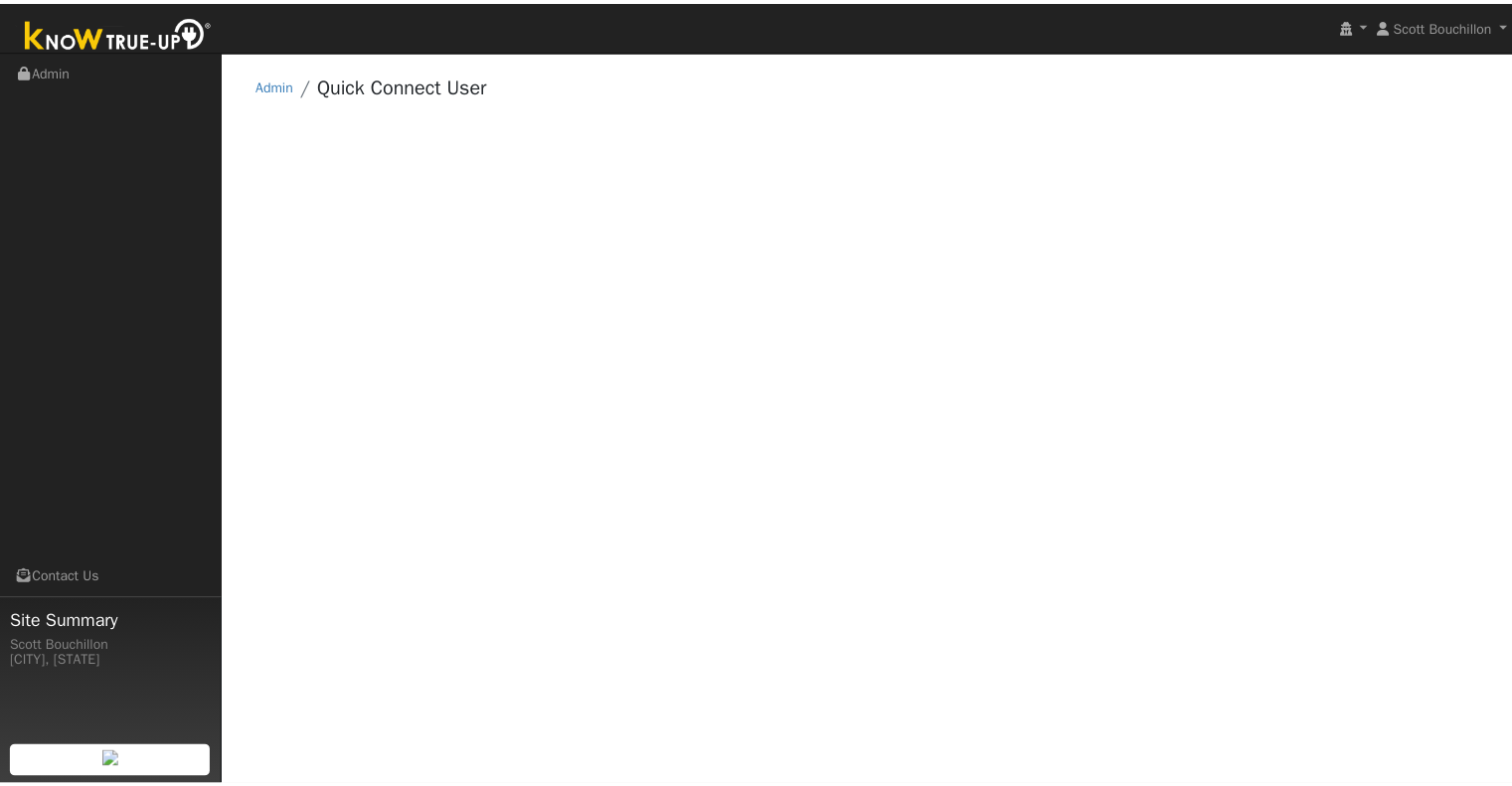 scroll, scrollTop: 0, scrollLeft: 0, axis: both 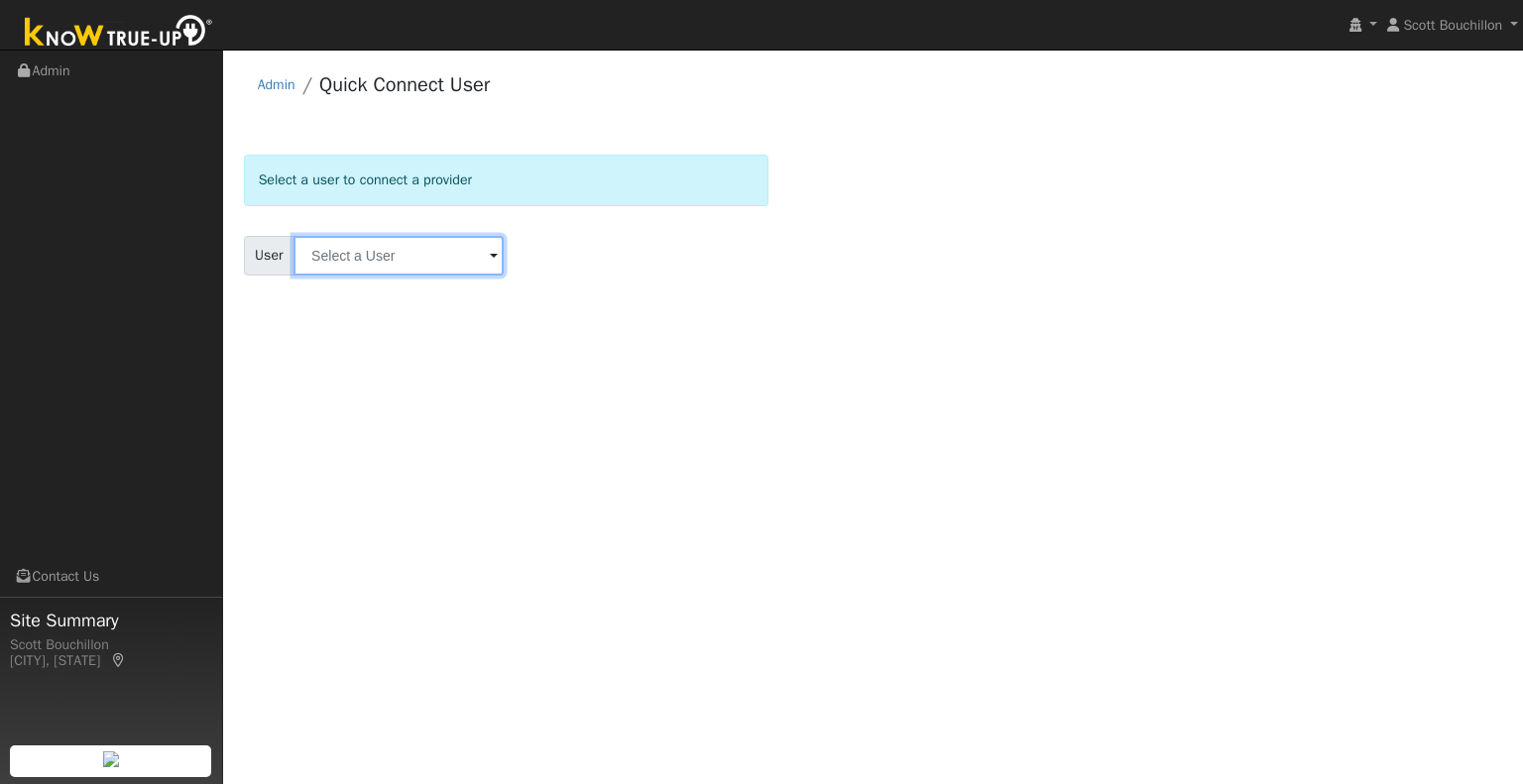 click at bounding box center (399, 256) 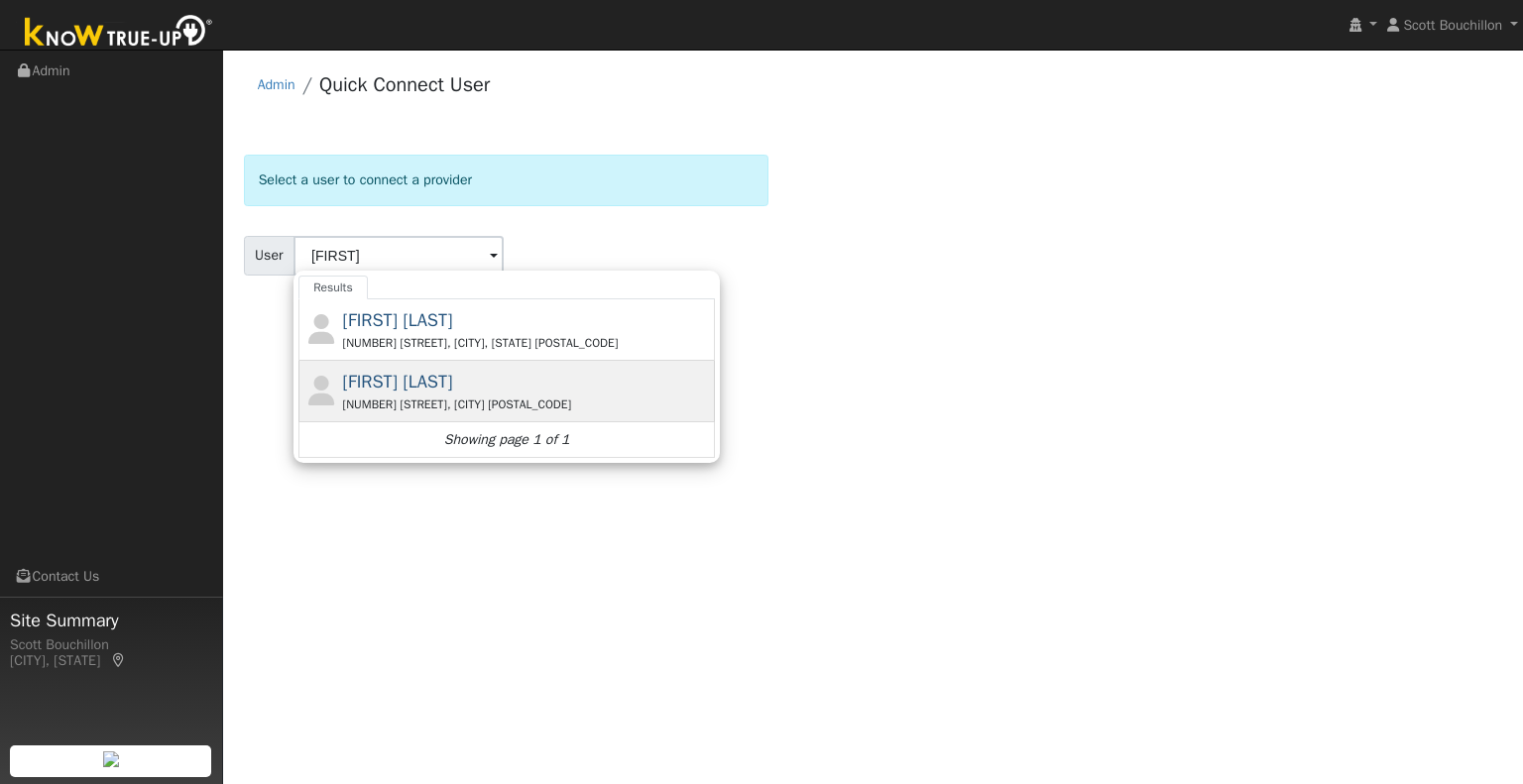 click on "[FIRST] [LAST]" at bounding box center (398, 382) 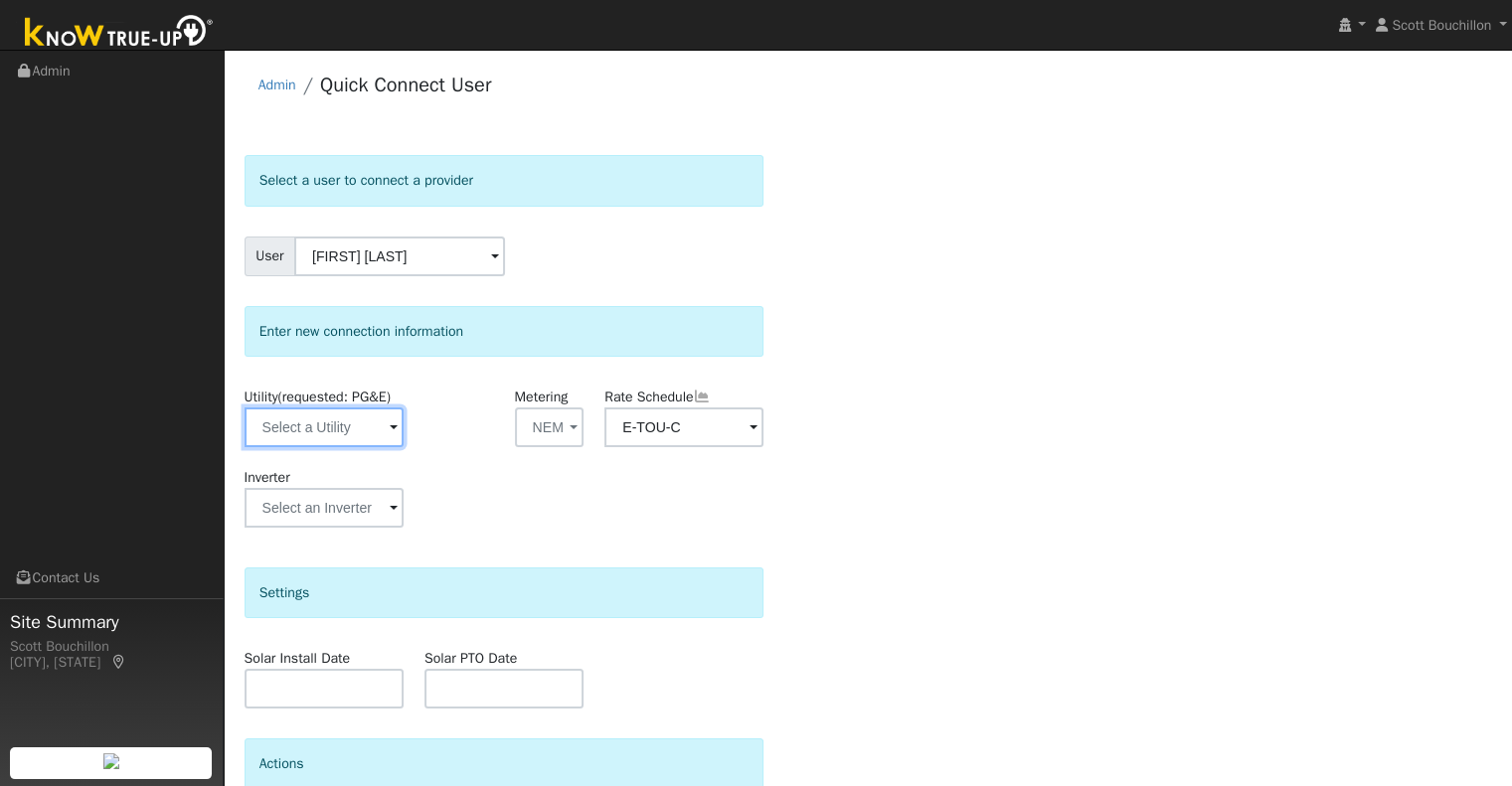 click at bounding box center [324, 427] 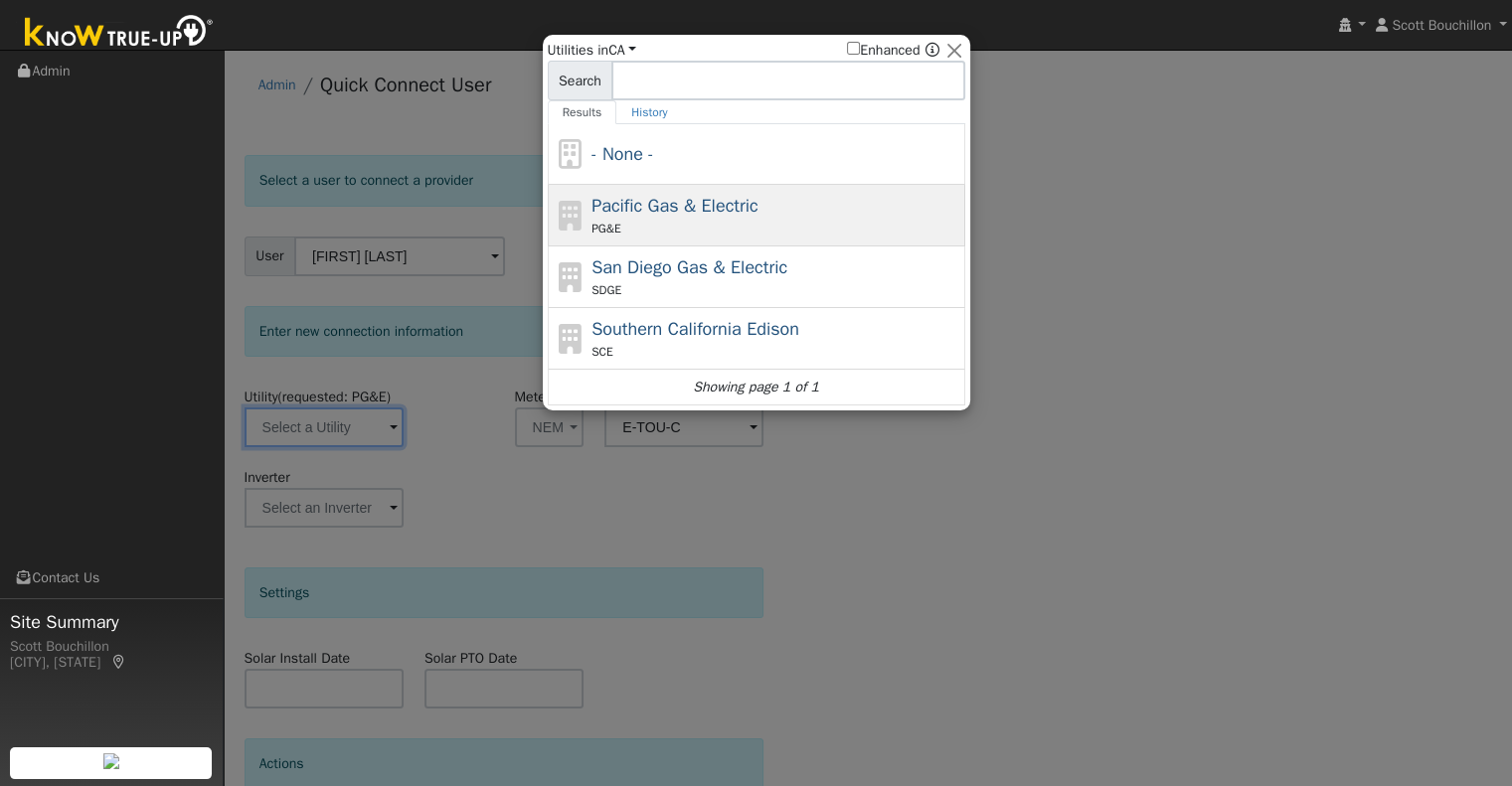 click on "Pacific Gas & Electric" at bounding box center [675, 206] 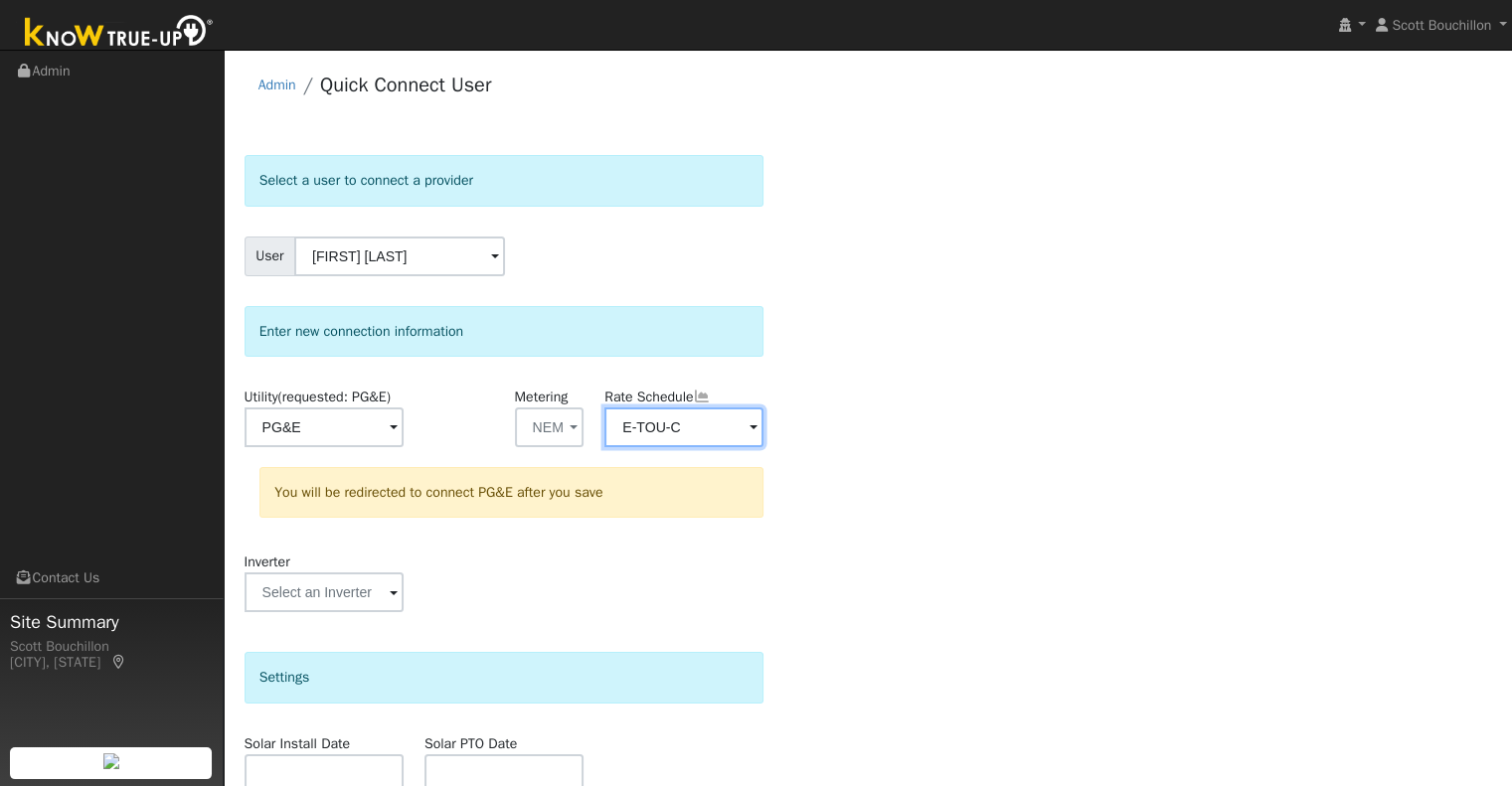 click on "E-TOU-C" at bounding box center (324, 427) 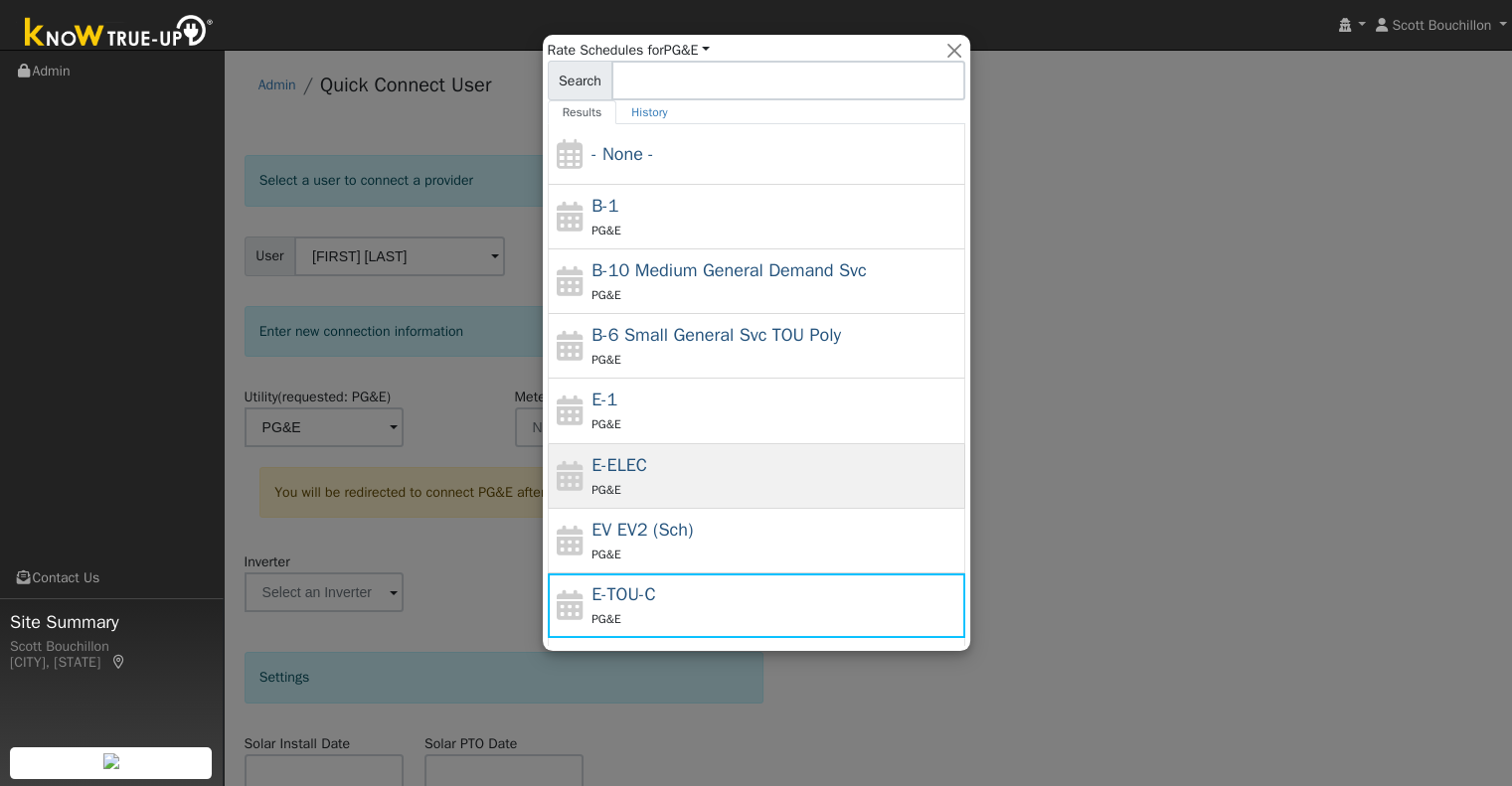 click on "PG&E" at bounding box center [775, 489] 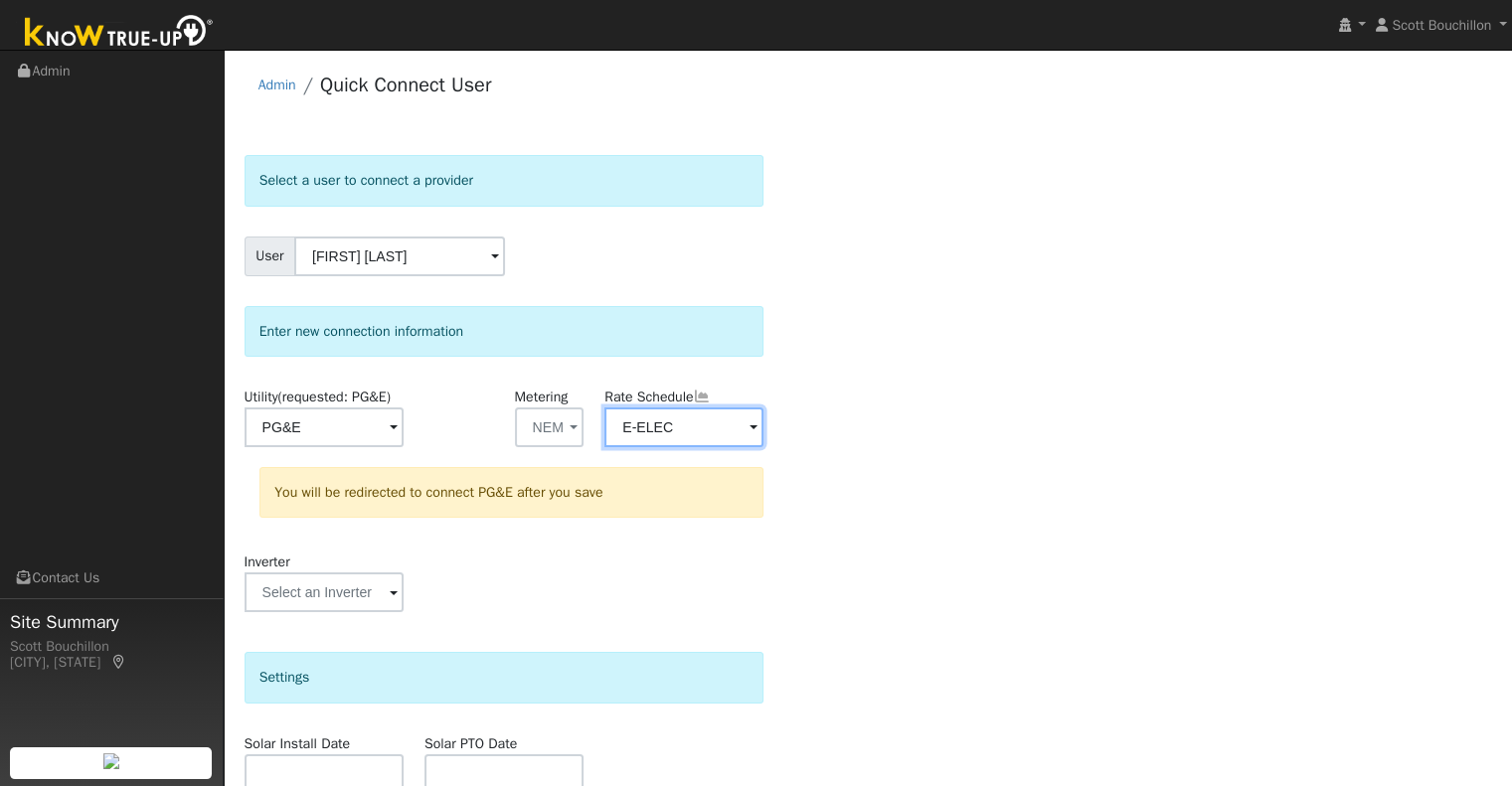 click on "E-ELEC" at bounding box center [324, 427] 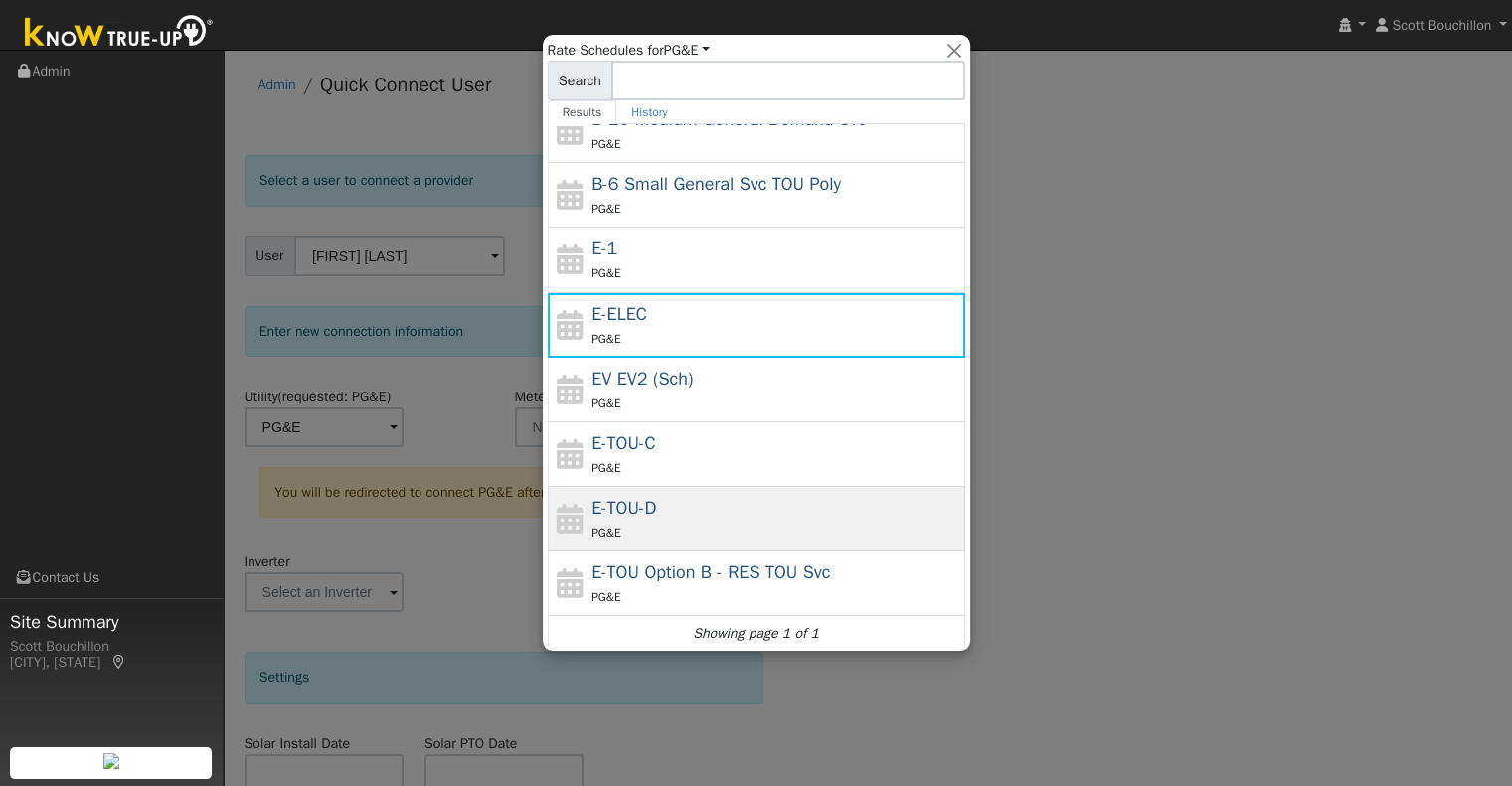 scroll, scrollTop: 155, scrollLeft: 0, axis: vertical 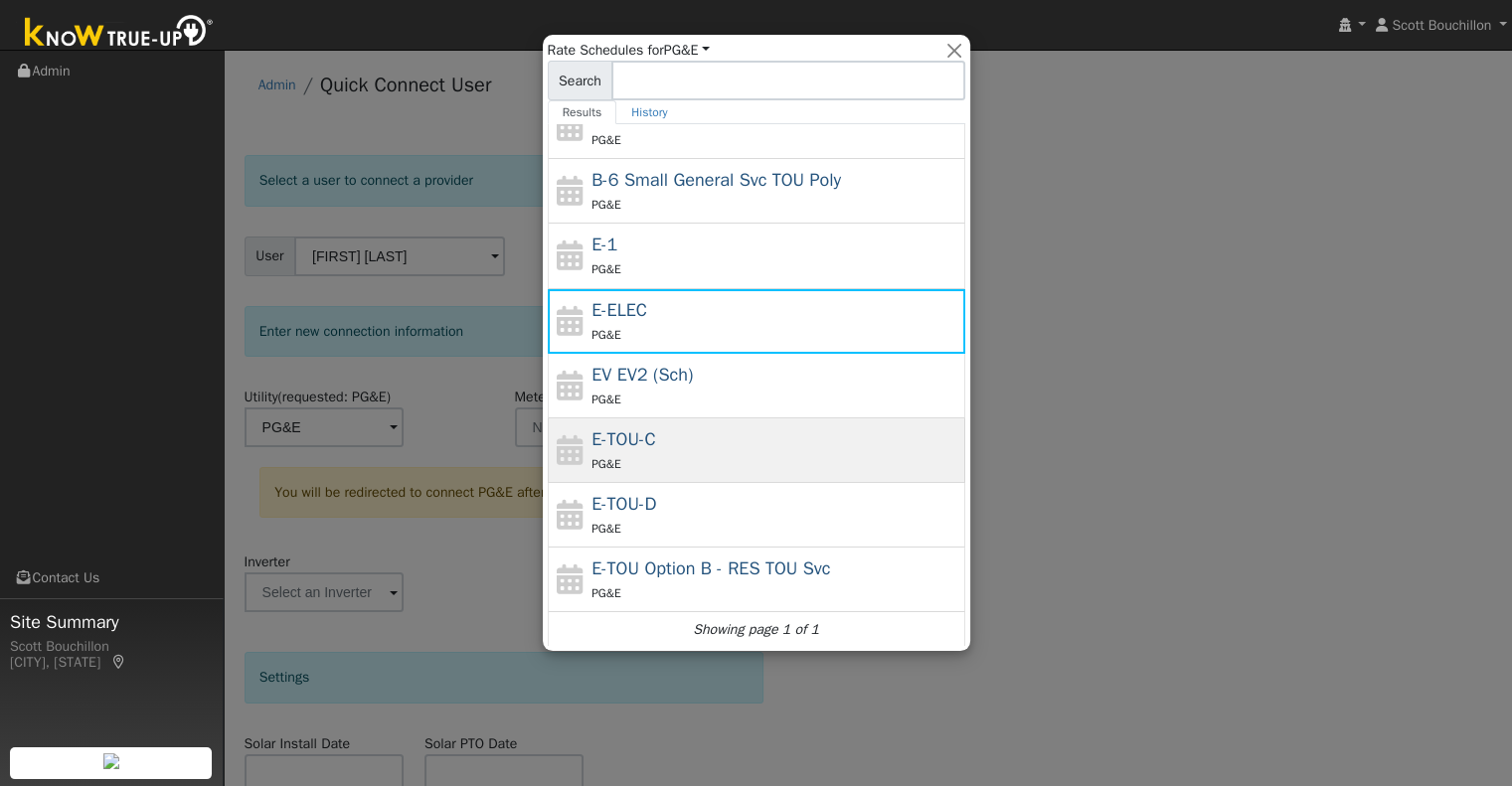 click on "PG&E" at bounding box center (775, 463) 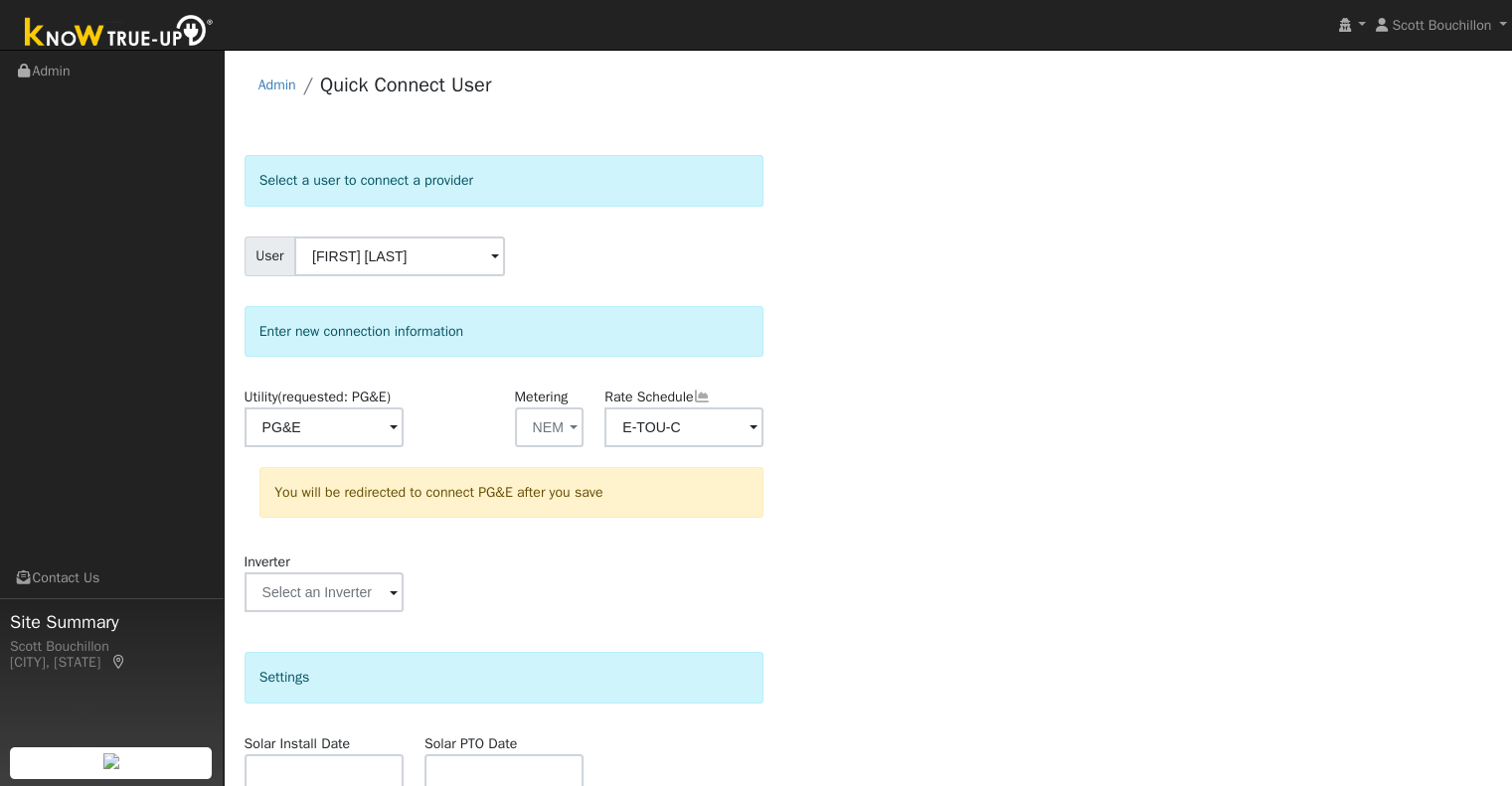 click on "Select a user to connect a provider User Steven Smith Account   Default Account Default Account 1727 Wade Drive, Paso Robles, CA 93446 Primary Account Enter new connection information Utility  (requested: PG&E) PG&E Metering NEM - None - NEM NBT  Rate Schedule  E-TOU-C You will be redirected to connect PG&E after you save Inverter Disconnecting . Do you also want to delete all of the  data?  - Delete data if disconnecting or connecting to different data.  - Keep data if reconnecting to same data.  Be careful: this cannot be undone.  Cancel  No  Yes Settings Solar Install Date Solar PTO Date Actions Send Email to User Delete Email Template Are you sure you want to delete ? Cancel Delete Connect User No Yes" at bounding box center [868, 596] 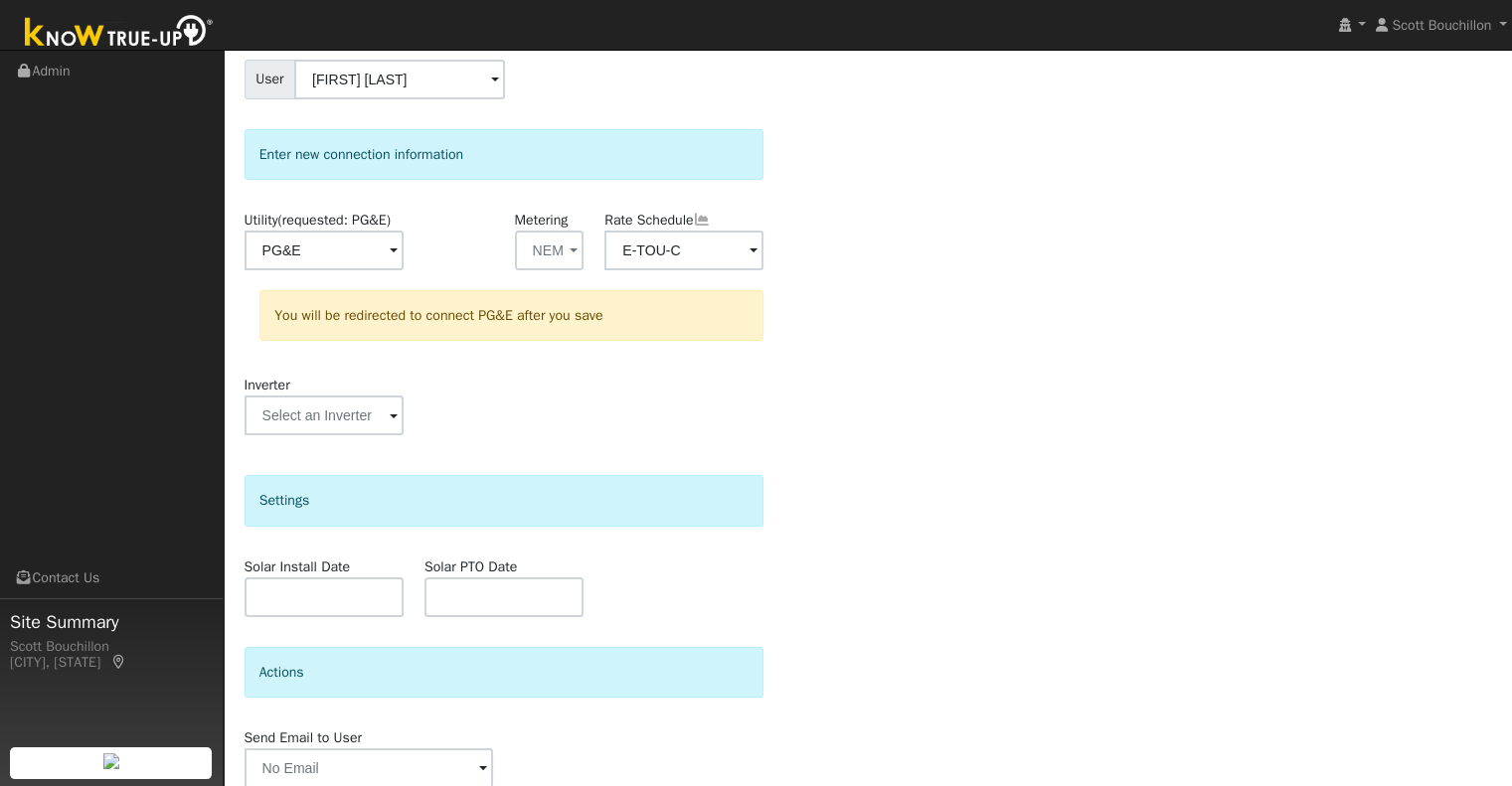 scroll, scrollTop: 258, scrollLeft: 0, axis: vertical 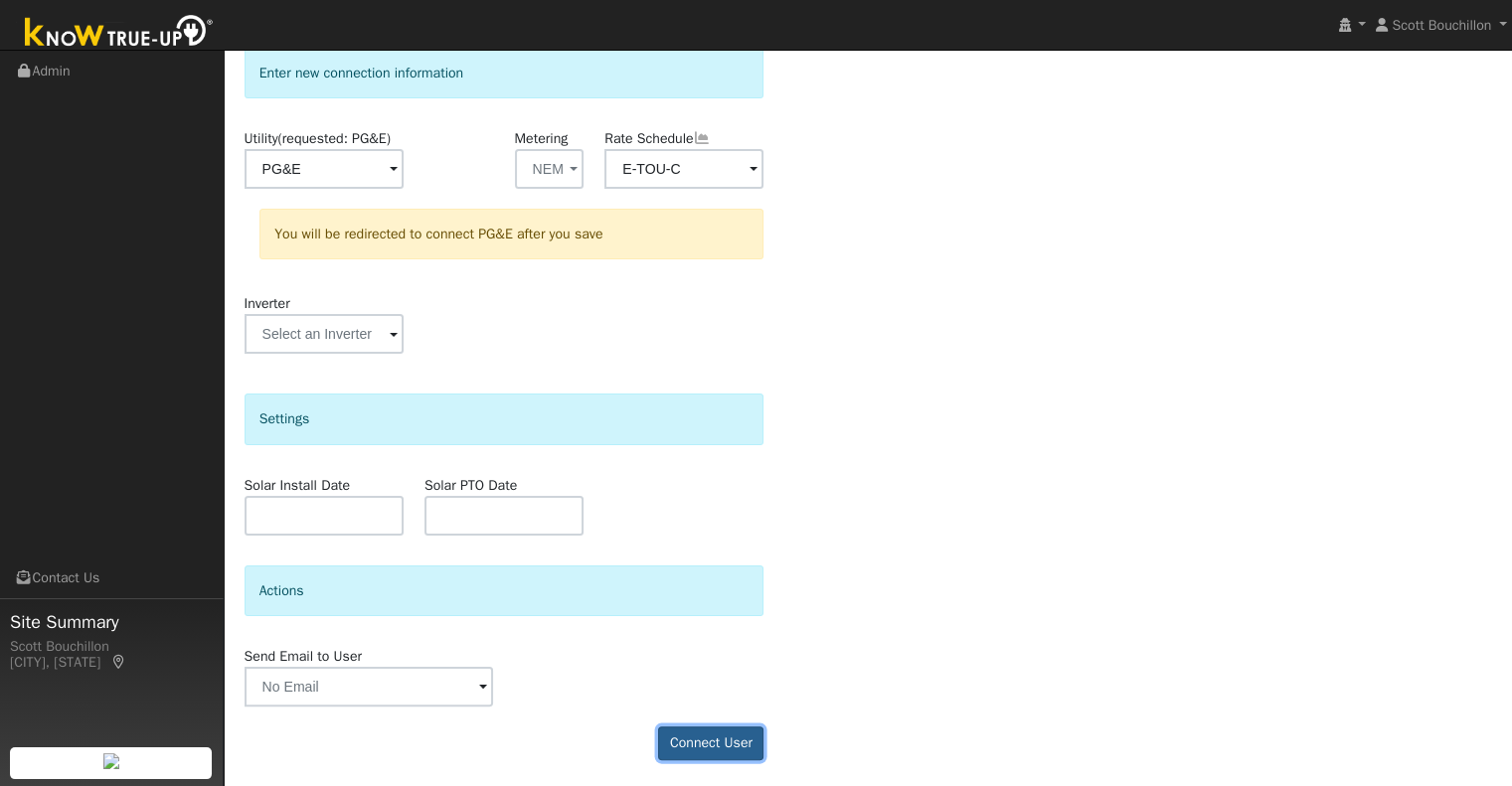 click on "Connect User" at bounding box center [711, 743] 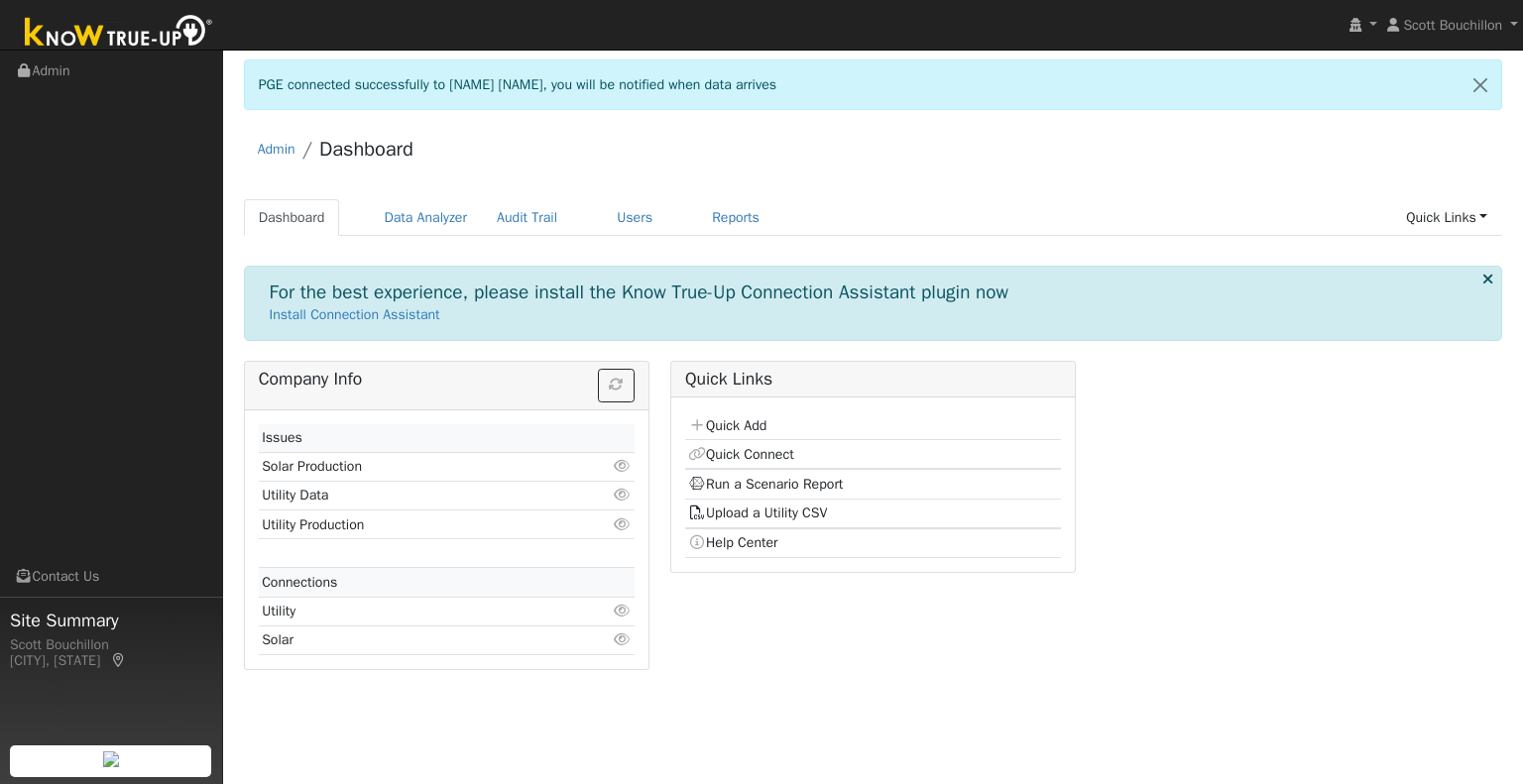 scroll, scrollTop: 0, scrollLeft: 0, axis: both 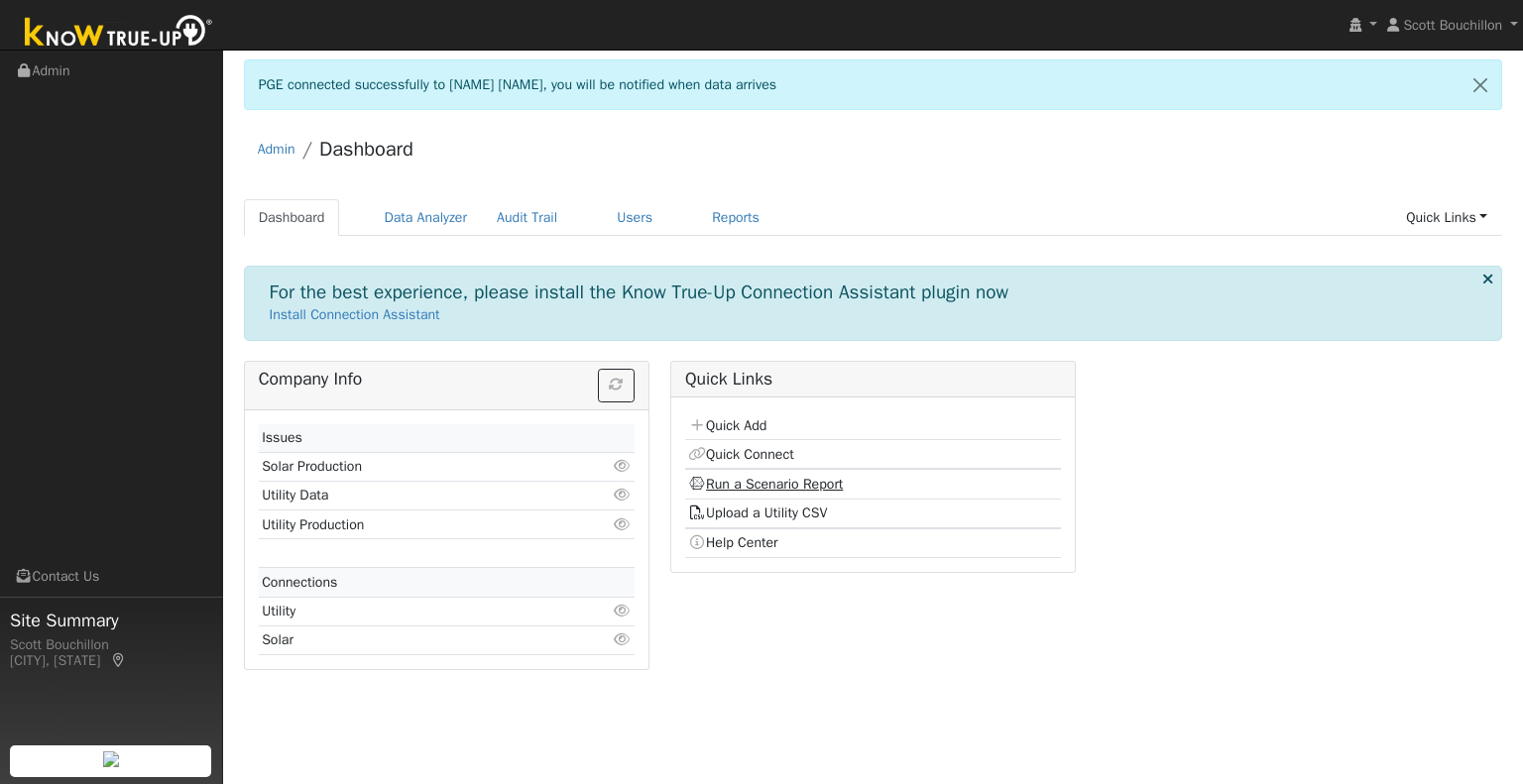click on "Run a Scenario Report" at bounding box center (765, 484) 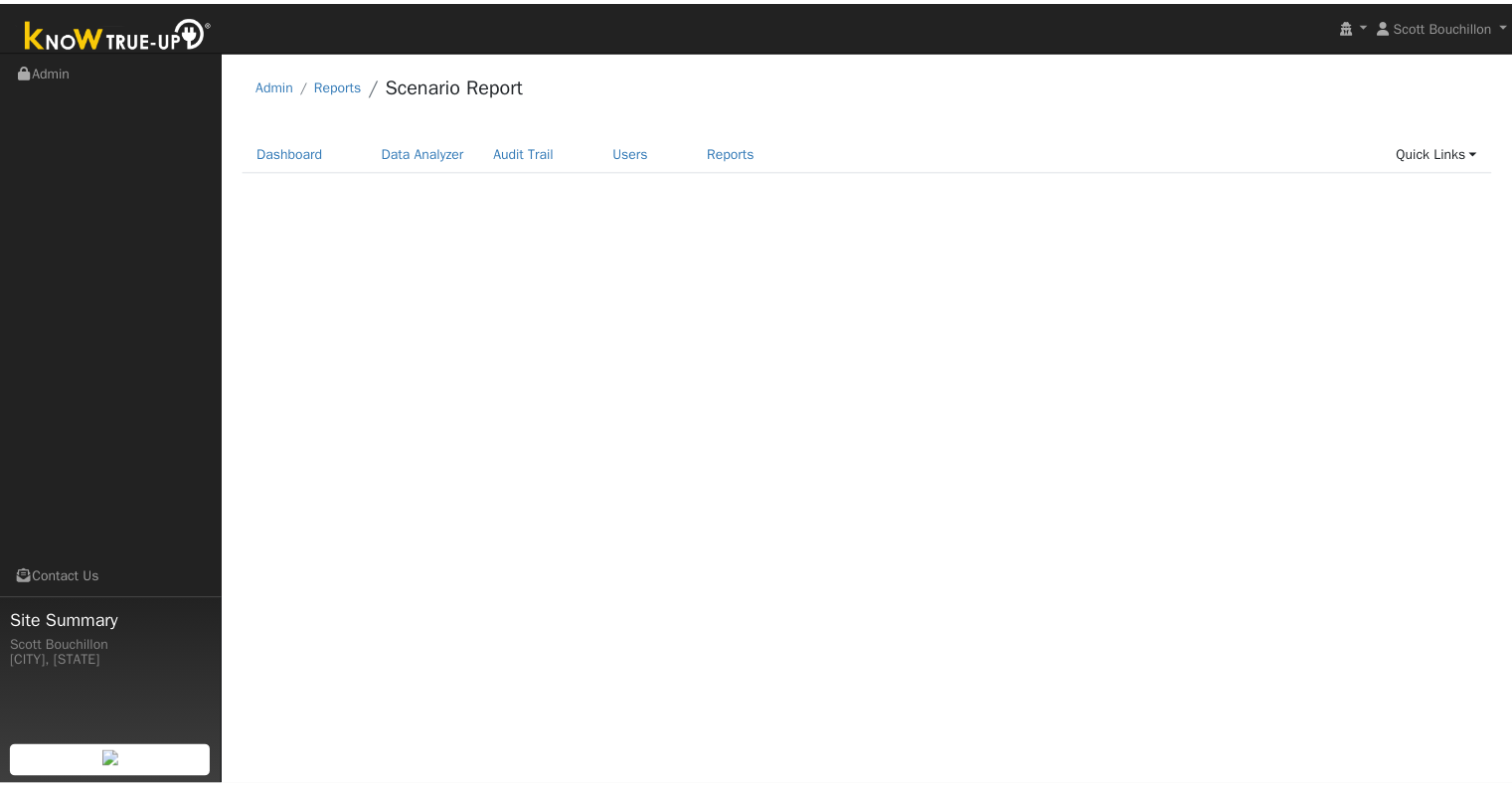 scroll, scrollTop: 0, scrollLeft: 0, axis: both 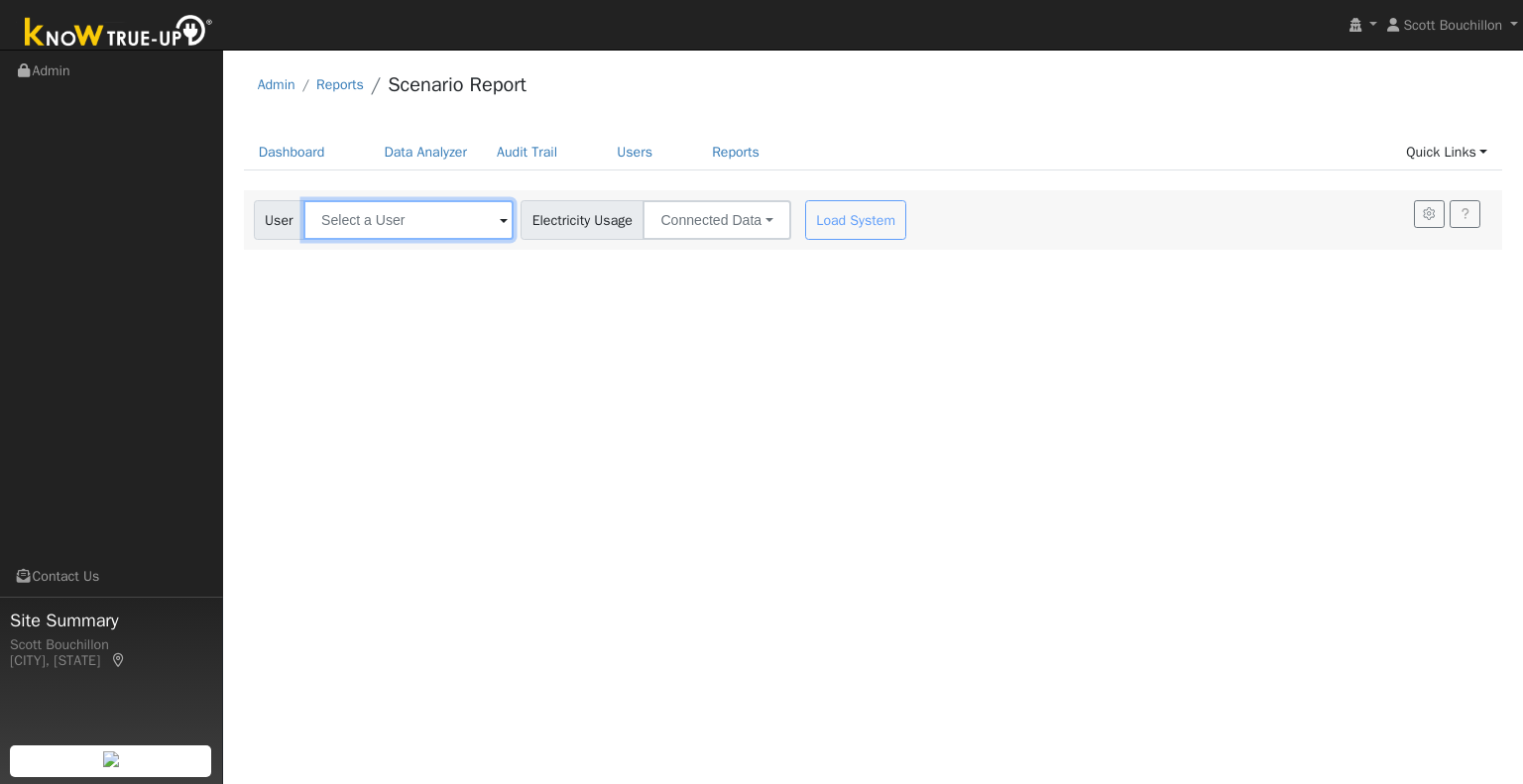 click at bounding box center [409, 220] 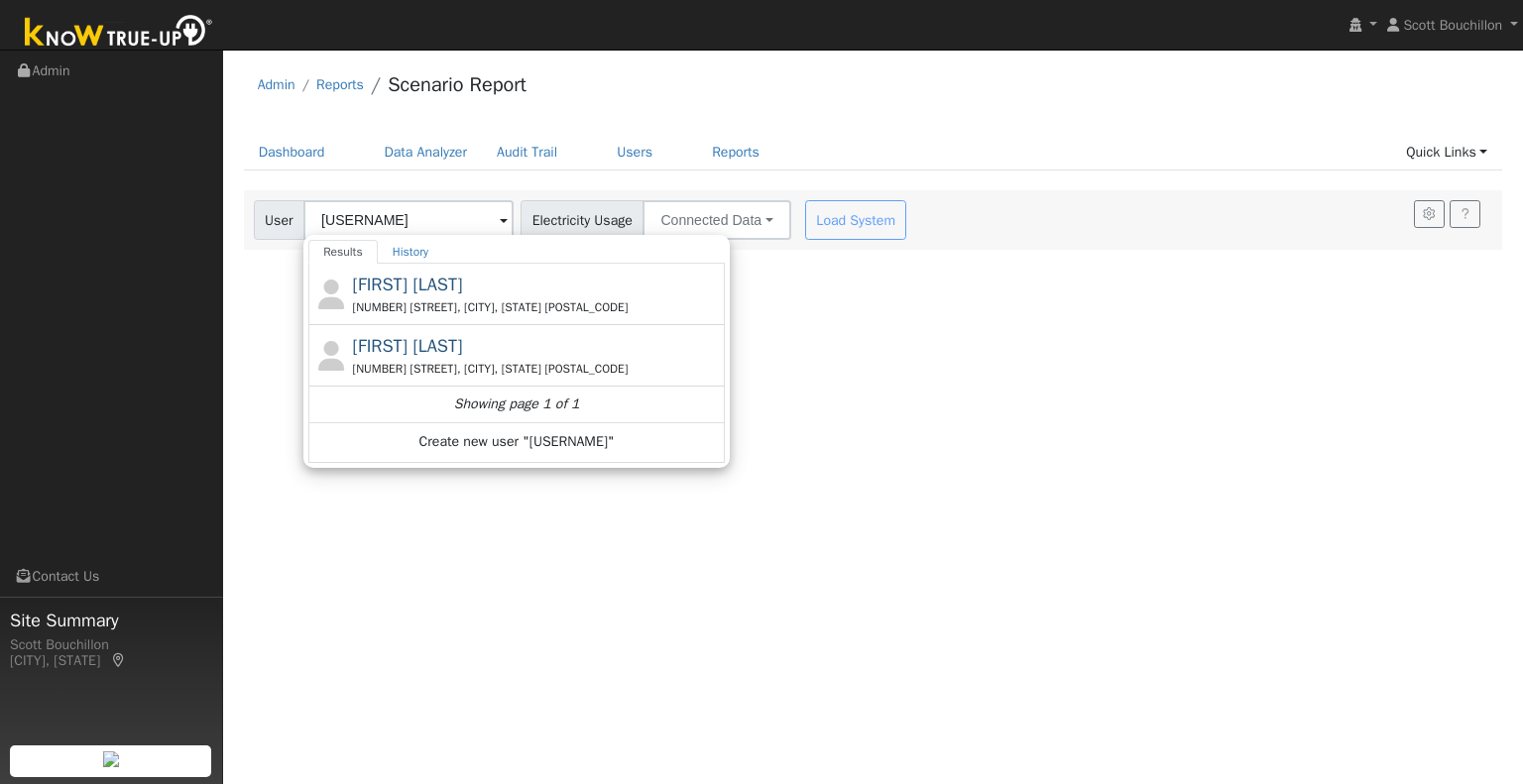 click on "[FIRST] [LAST]" at bounding box center (408, 346) 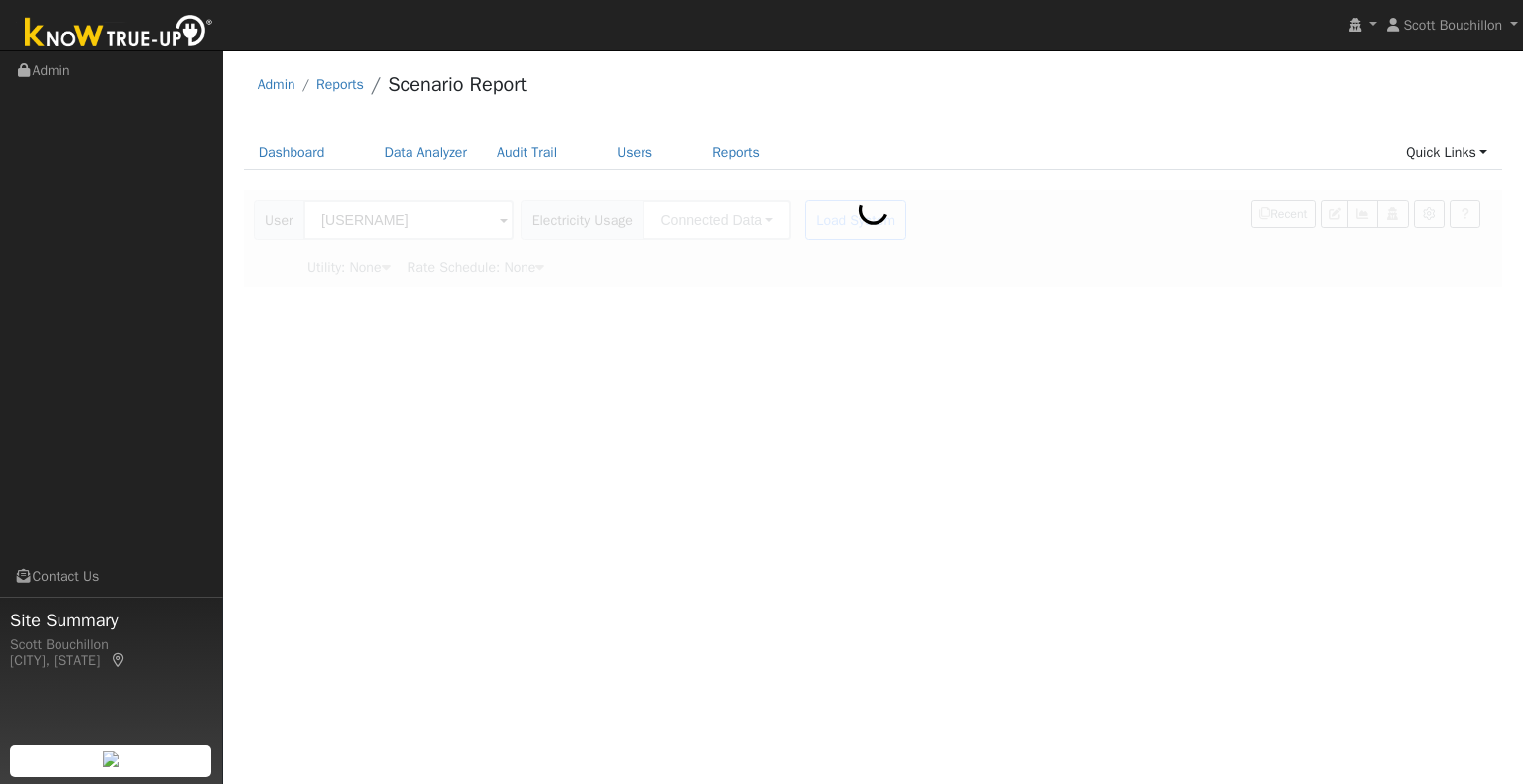 type on "[FIRST] [LAST]" 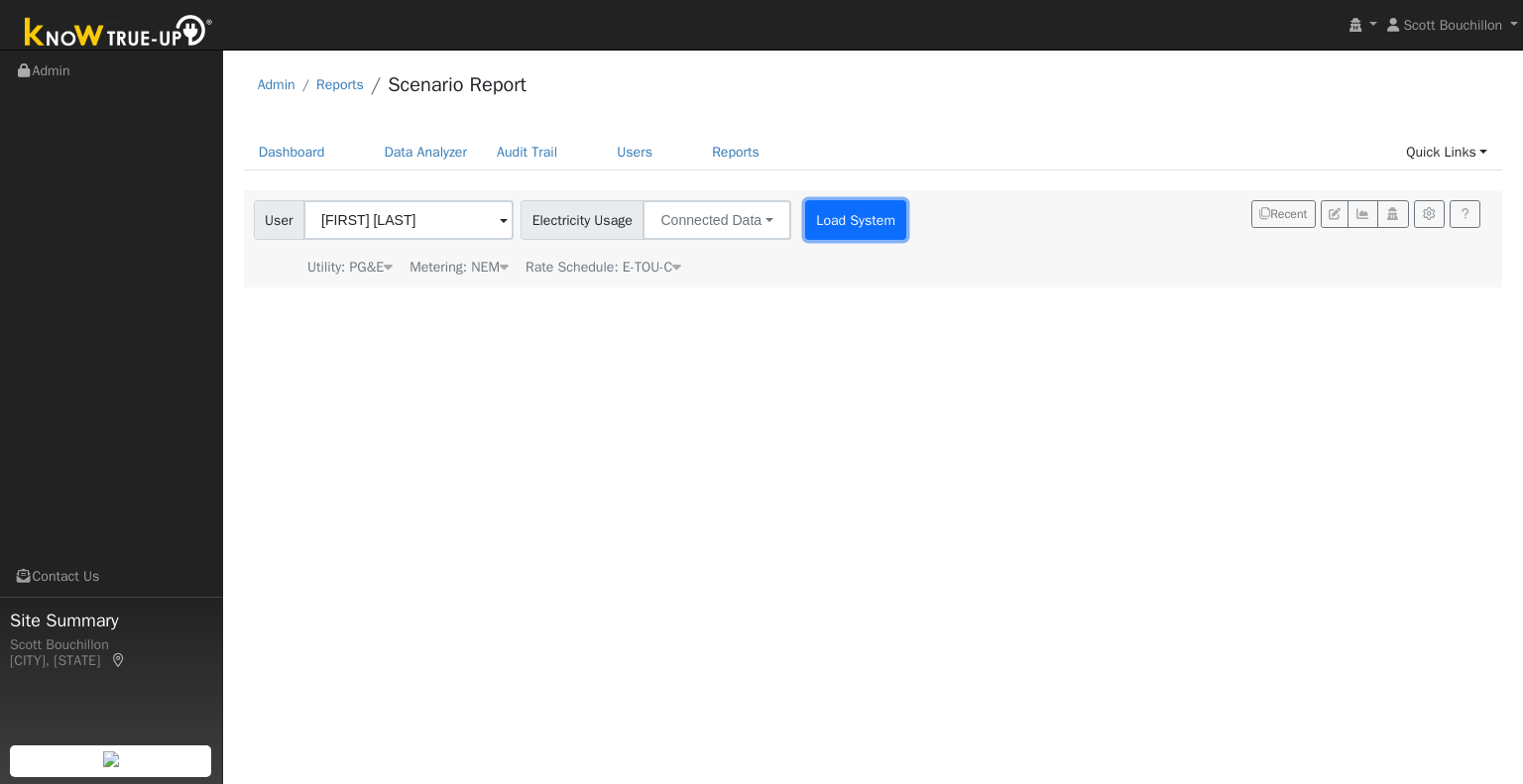 click on "Load System" at bounding box center (856, 220) 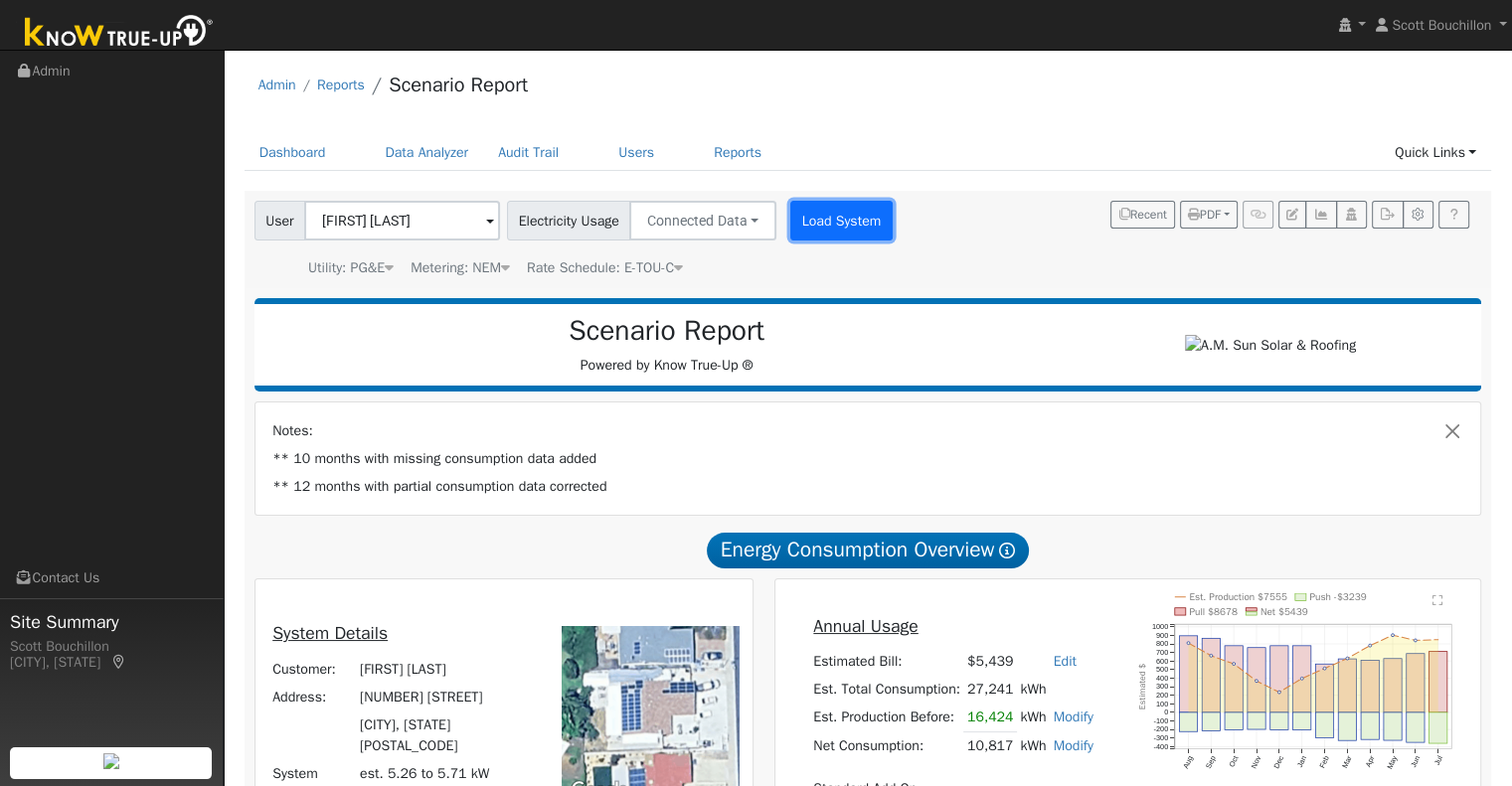 click on "Load System" at bounding box center (841, 221) 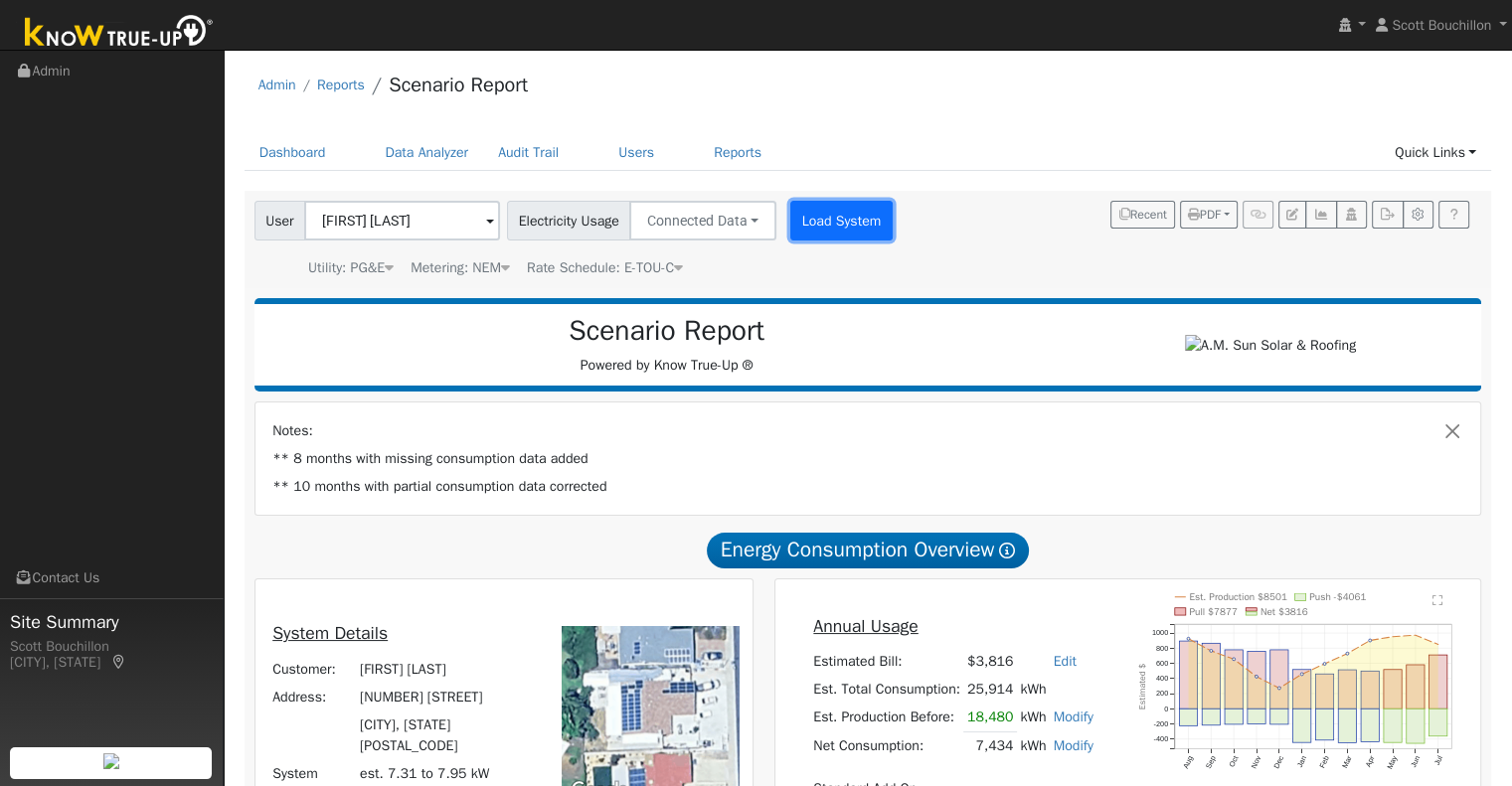 click on "Load System" at bounding box center (841, 221) 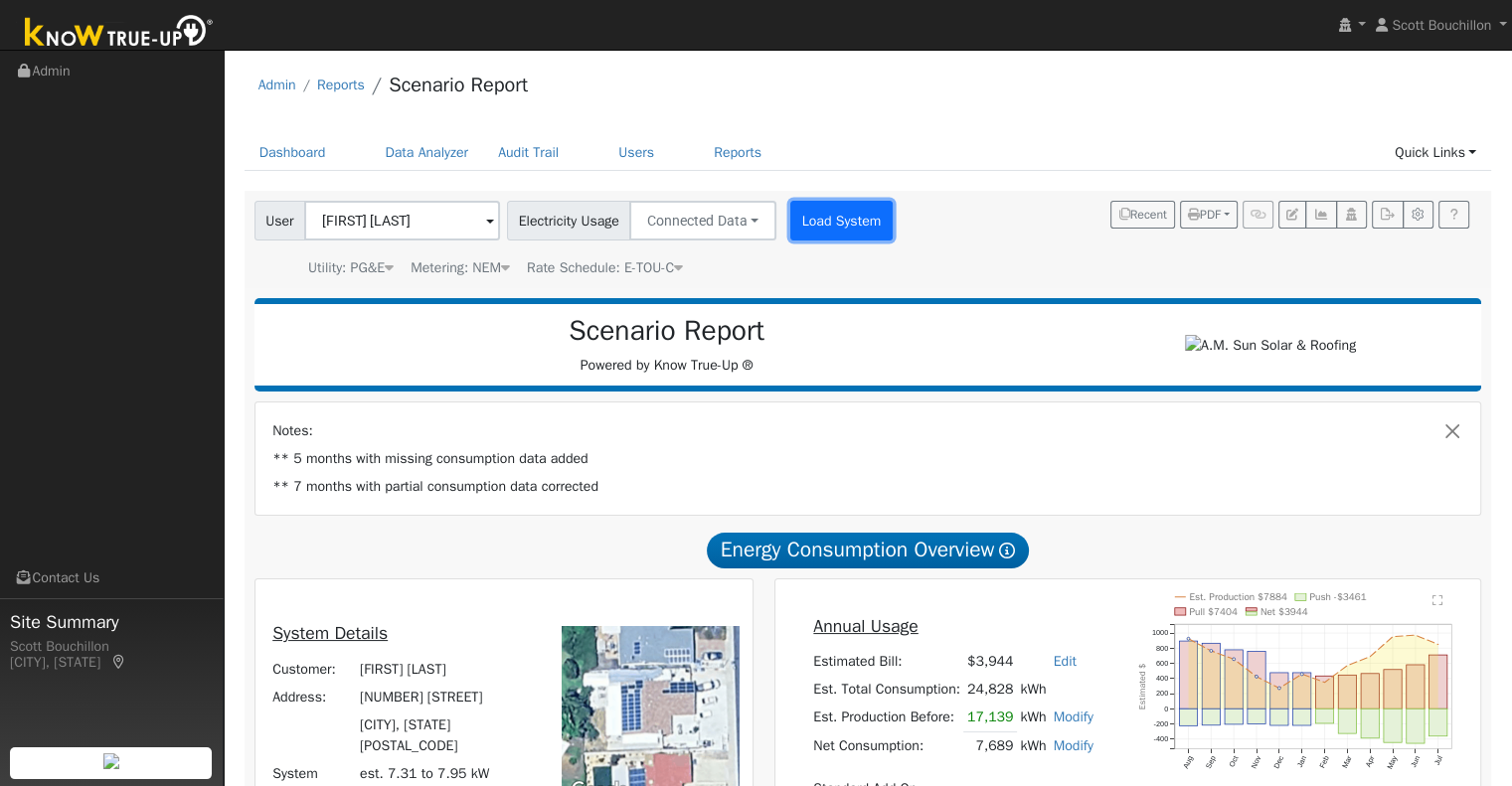 click on "Load System" at bounding box center [841, 221] 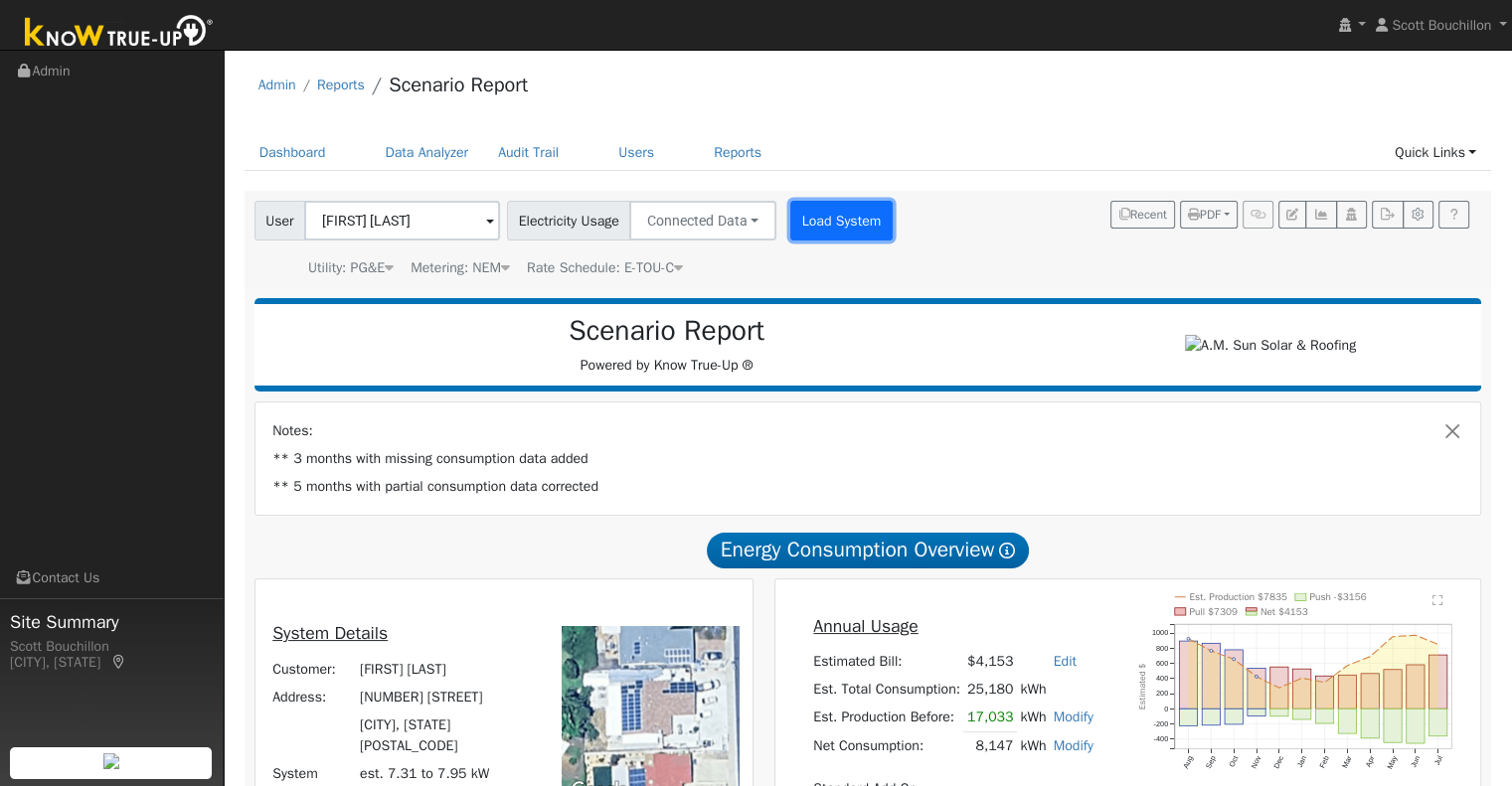 click on "Load System" at bounding box center [841, 221] 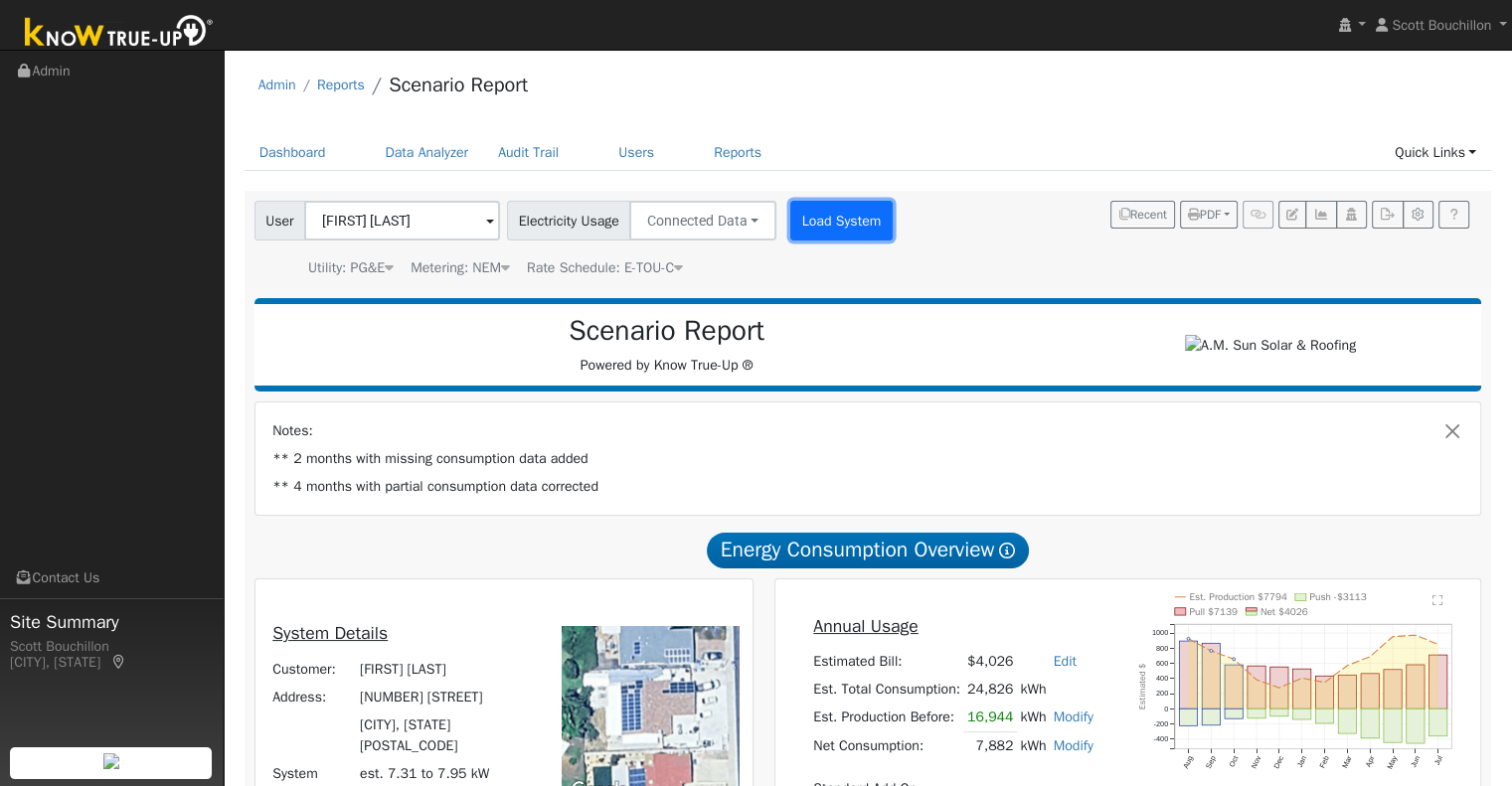 click on "Load System" at bounding box center (841, 221) 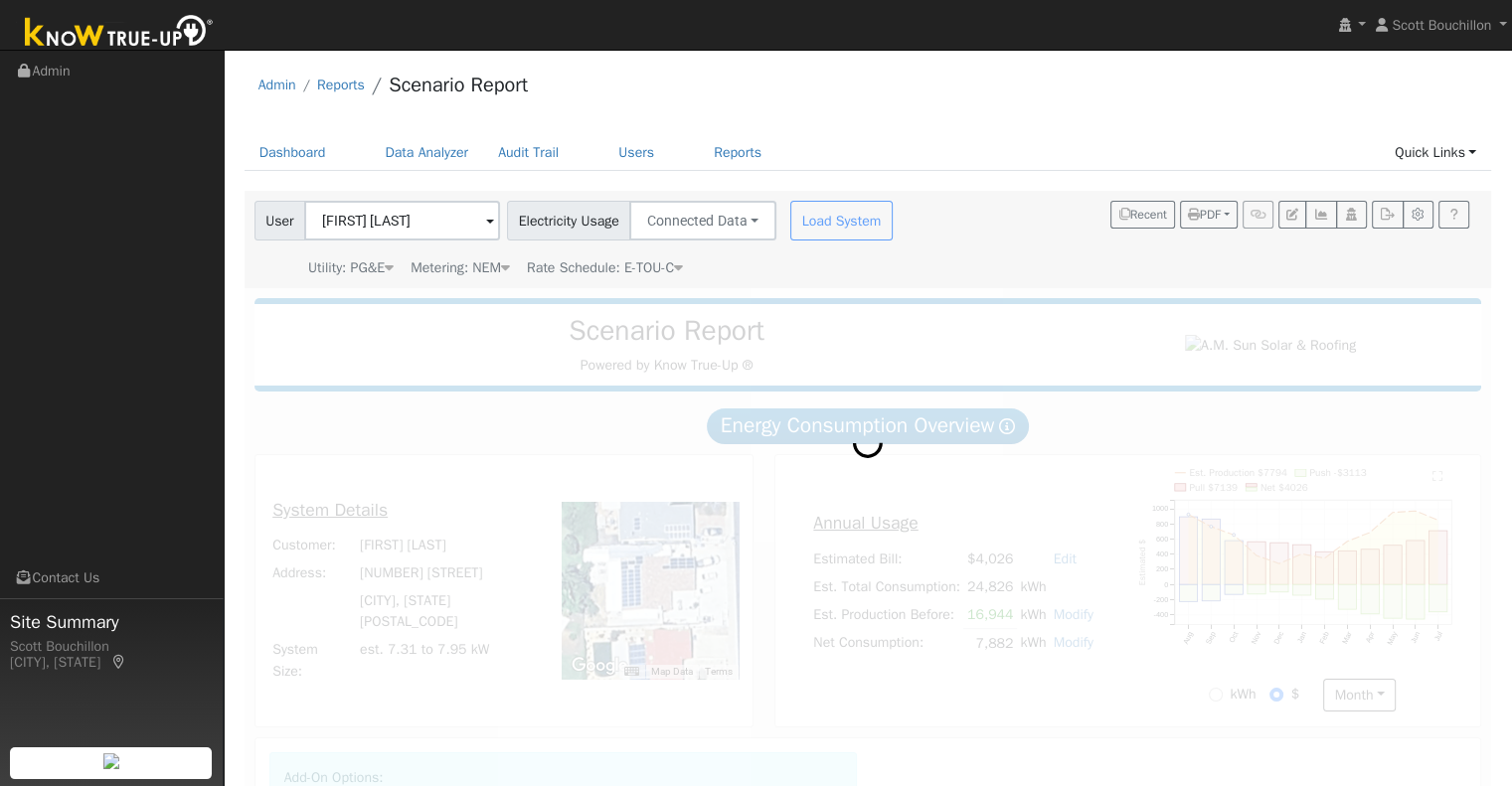 radio on "true" 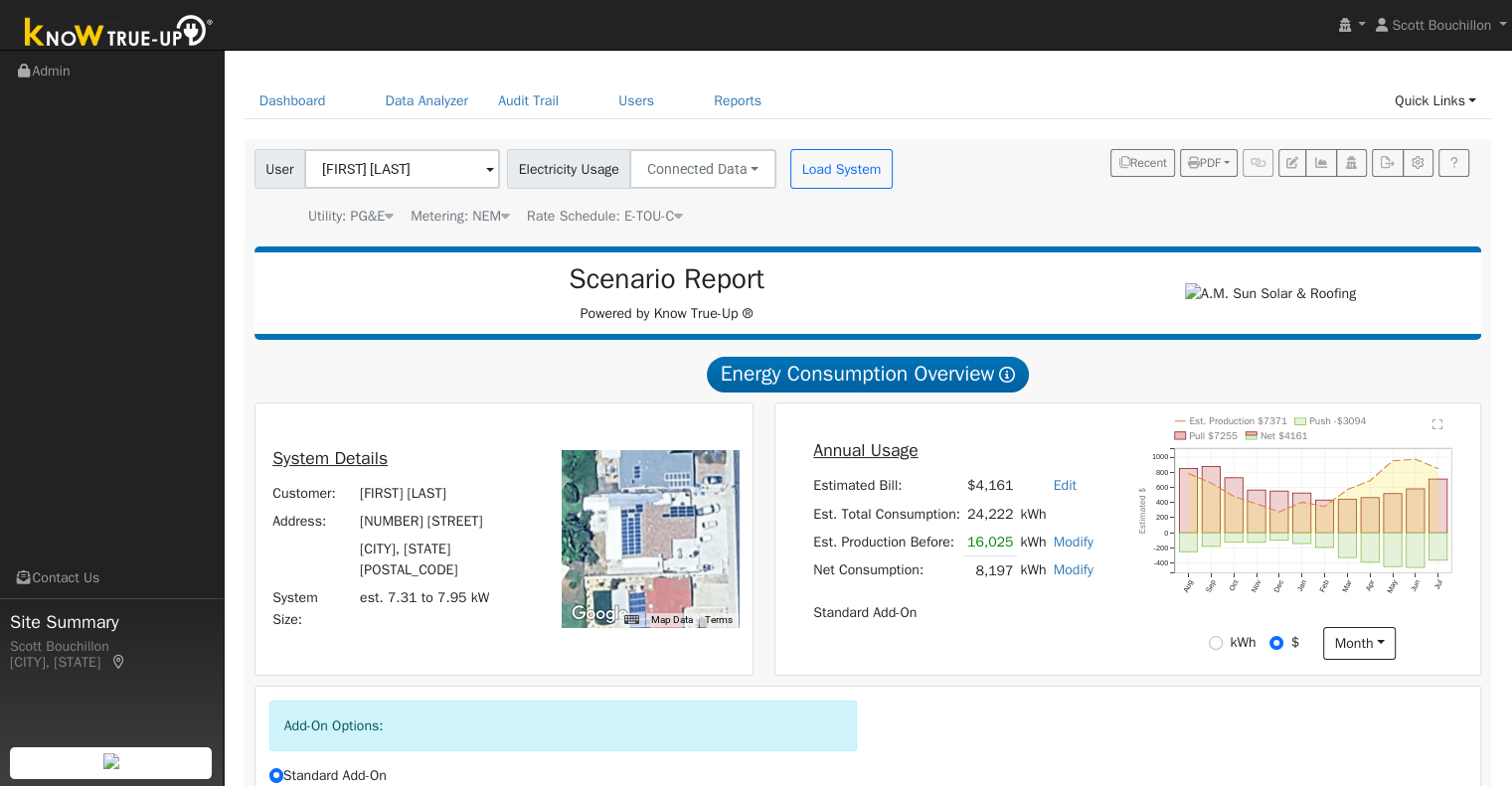 scroll, scrollTop: 99, scrollLeft: 0, axis: vertical 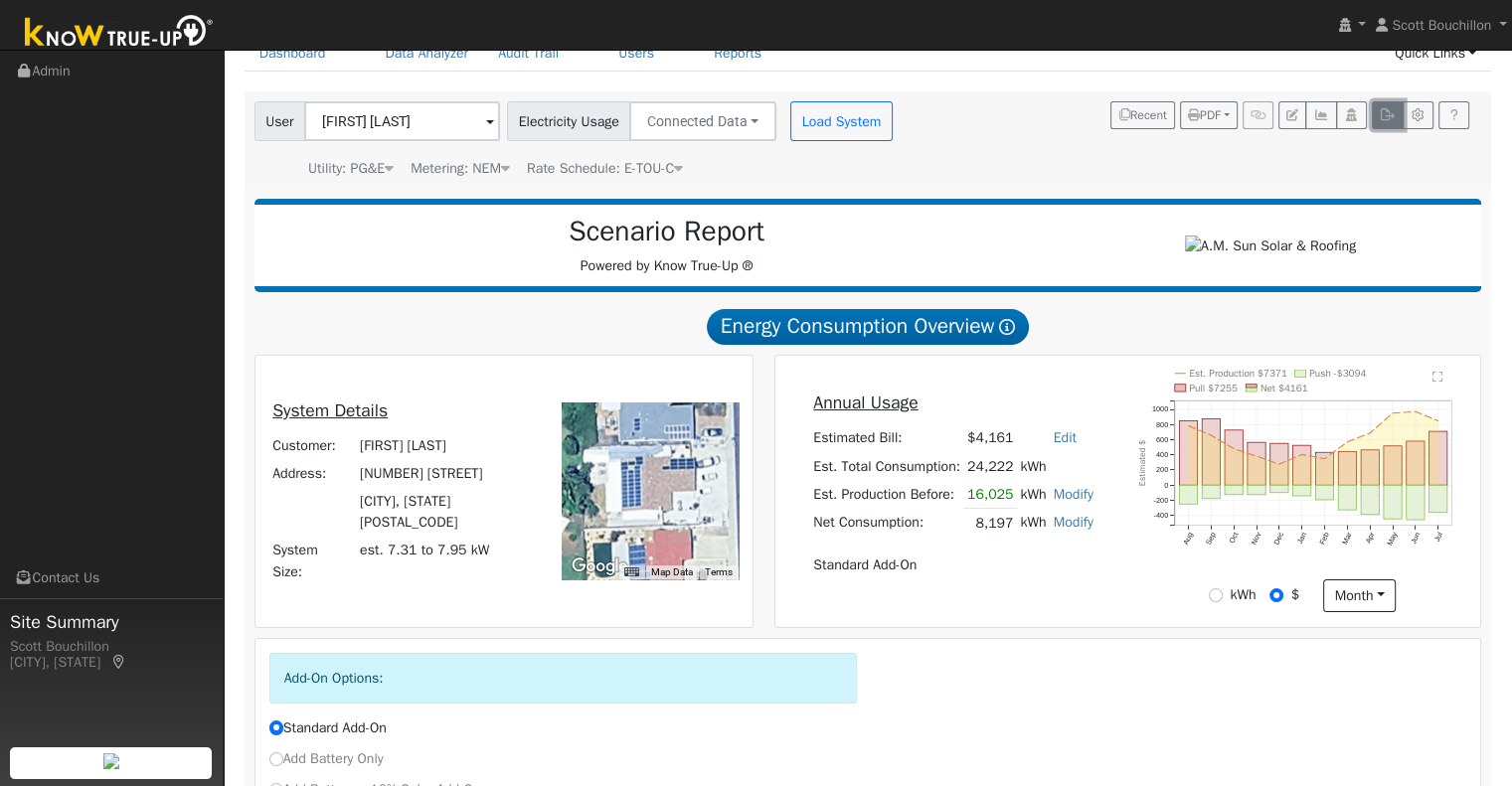 click at bounding box center (1387, 115) 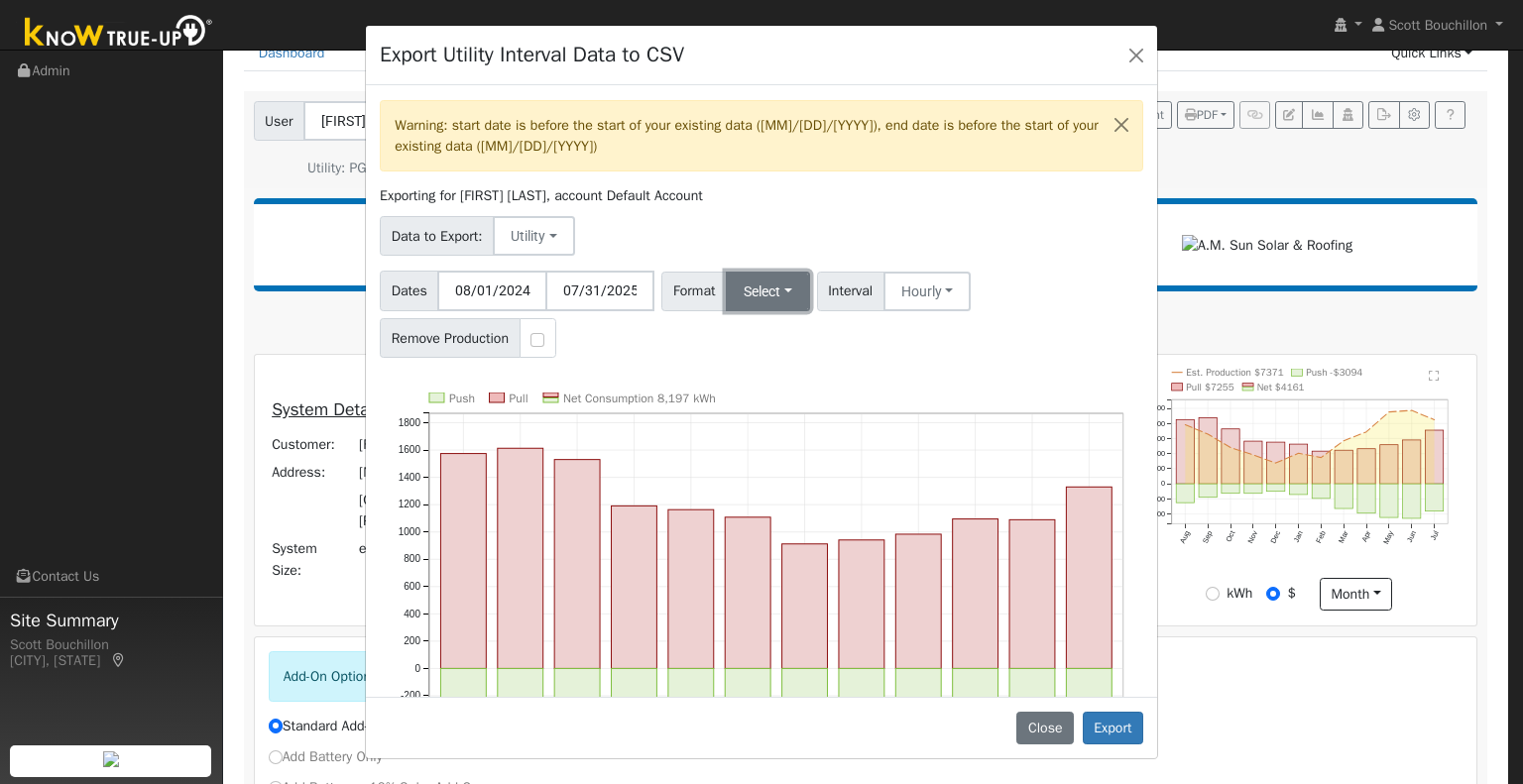 click on "Select" at bounding box center (767, 291) 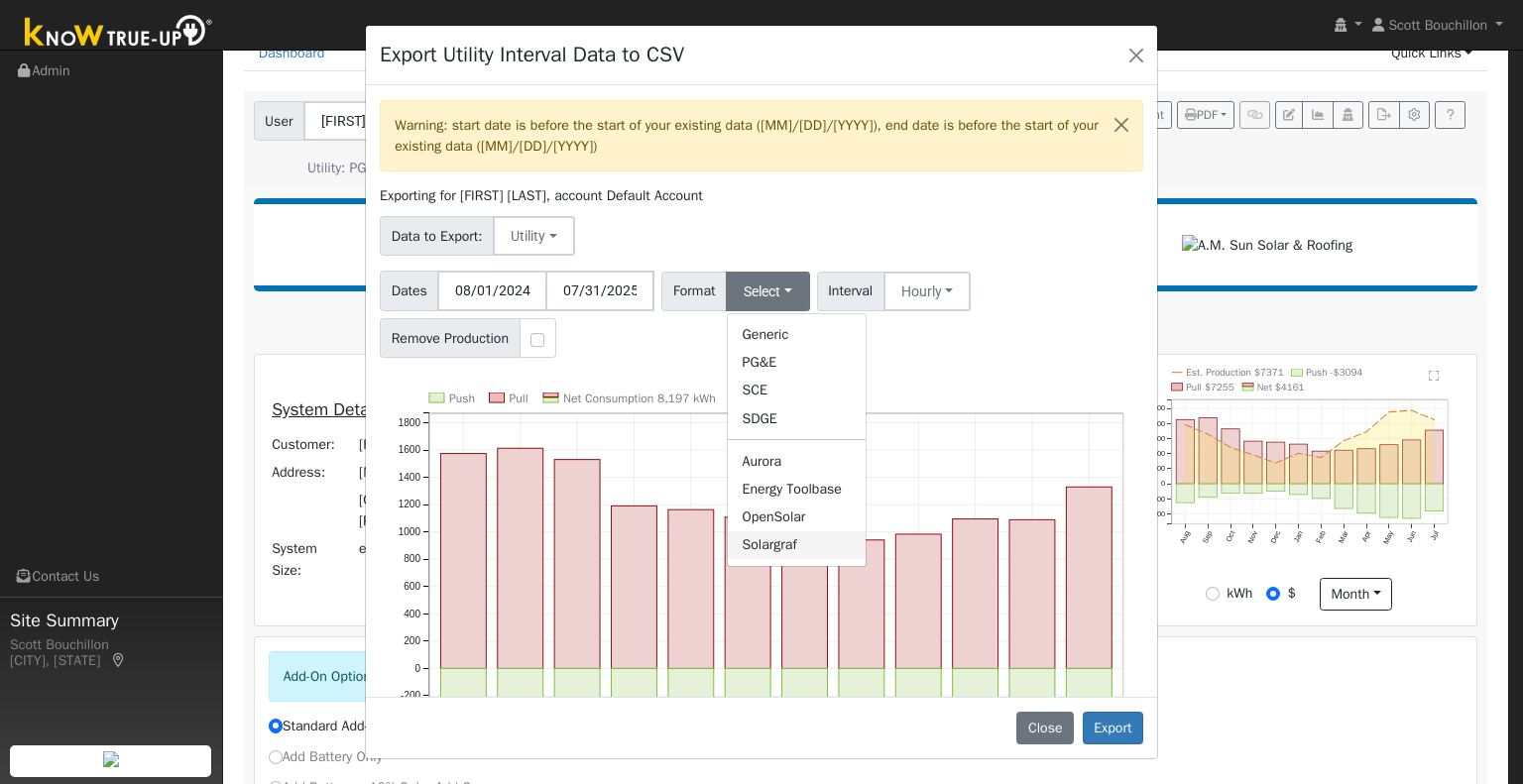 click on "Solargraf" at bounding box center (796, 545) 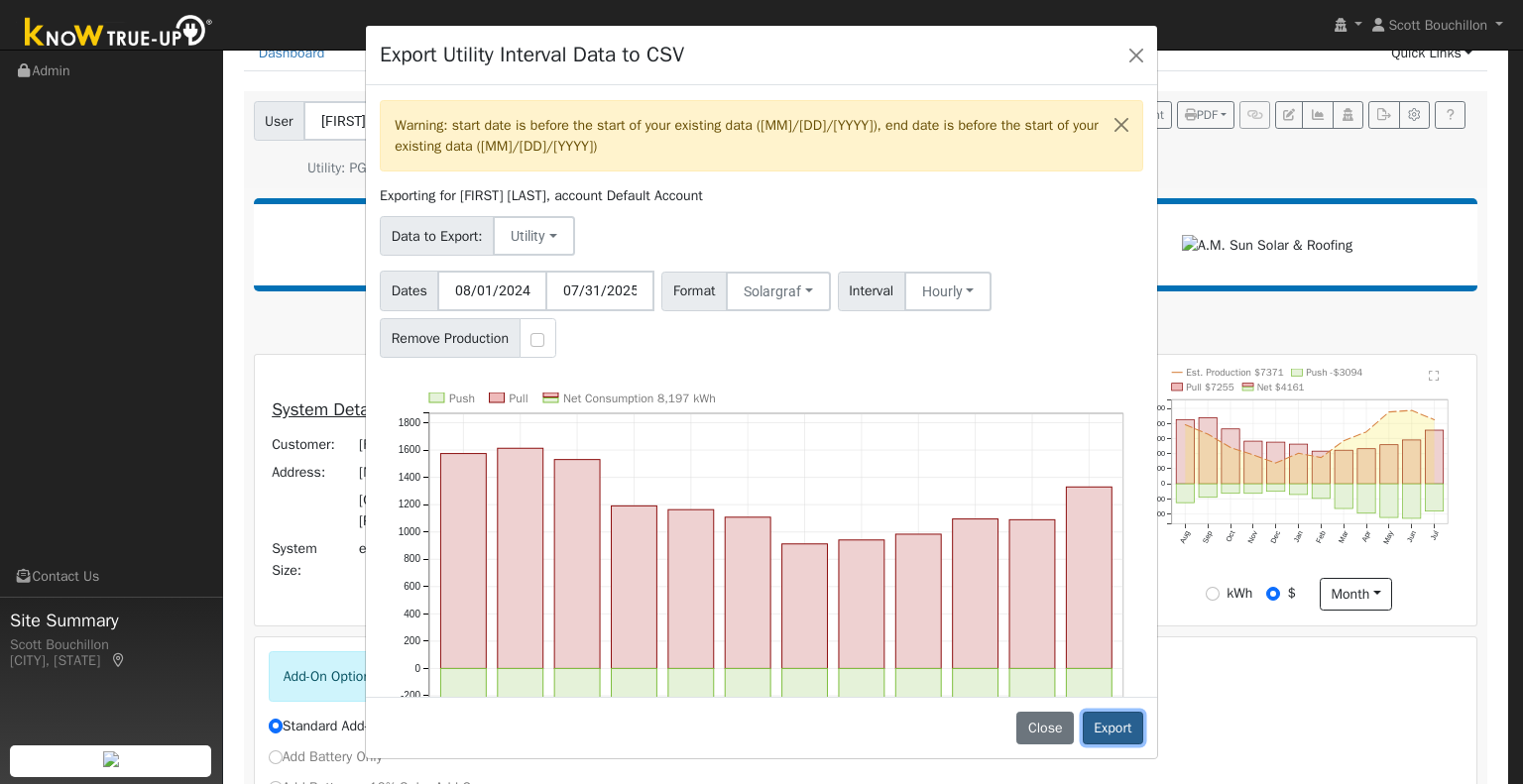 click on "Export" at bounding box center [1113, 728] 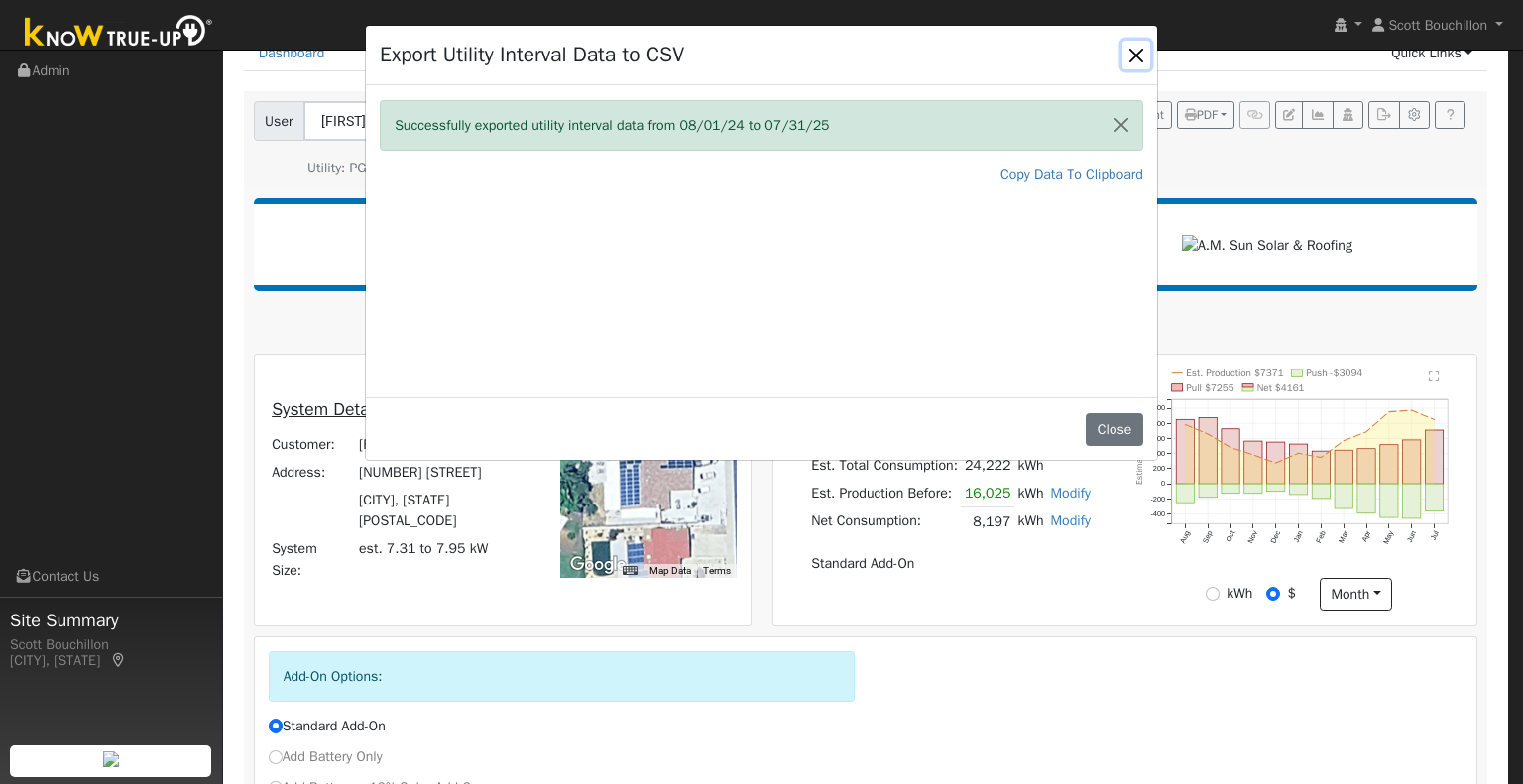 click at bounding box center [1136, 55] 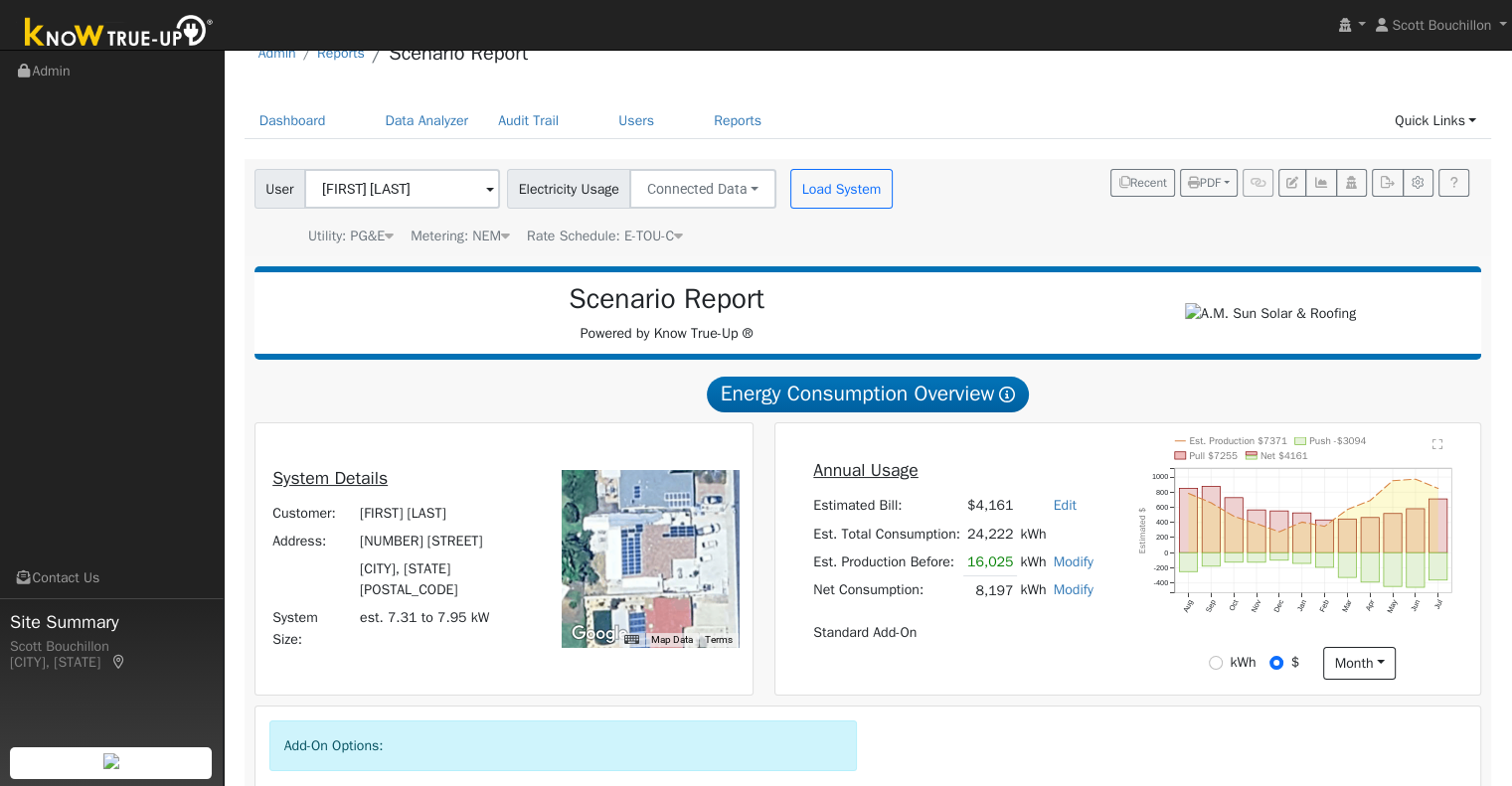 scroll, scrollTop: 0, scrollLeft: 0, axis: both 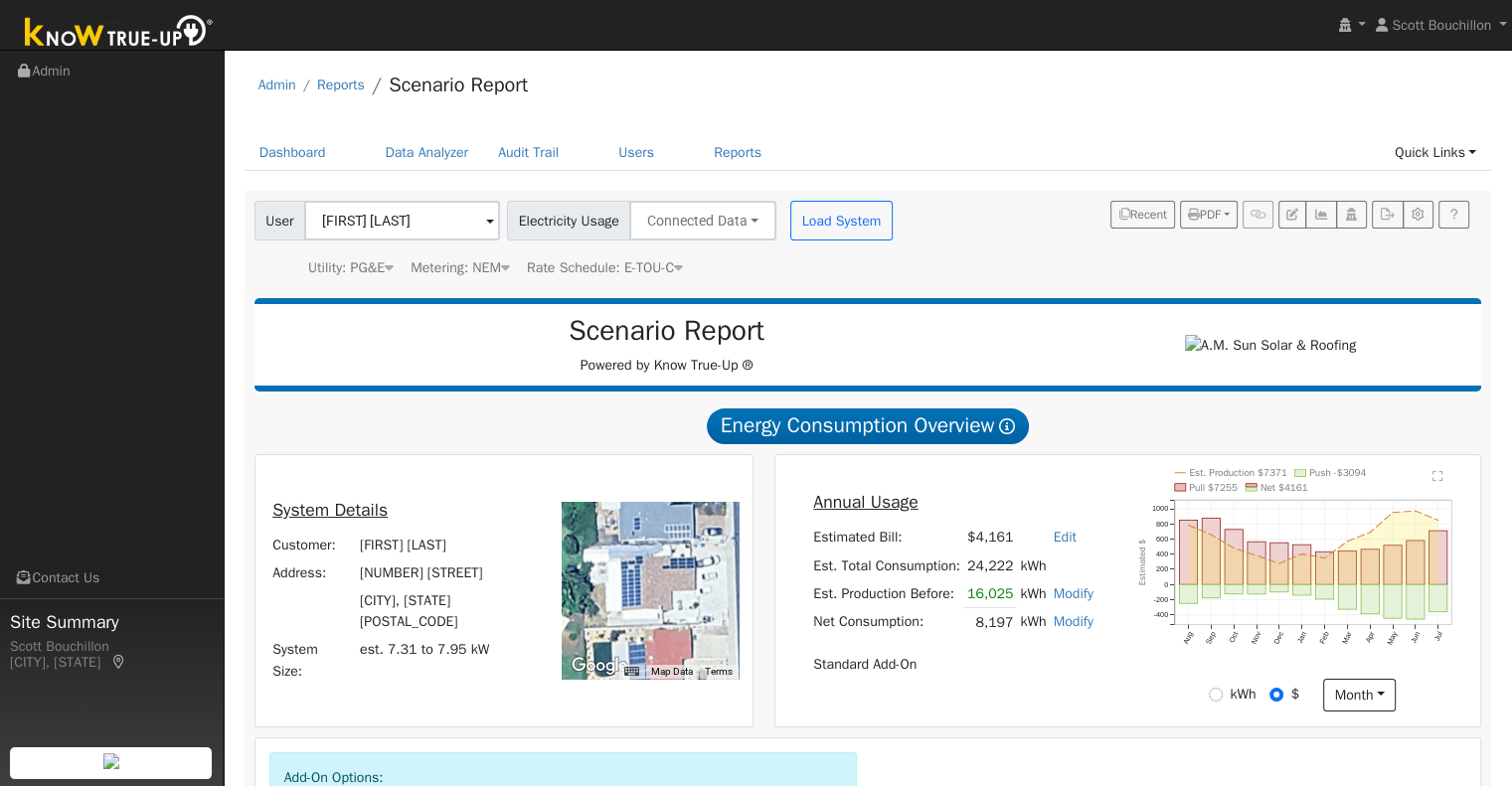 drag, startPoint x: 242, startPoint y: 181, endPoint x: 258, endPoint y: 183, distance: 16.124515 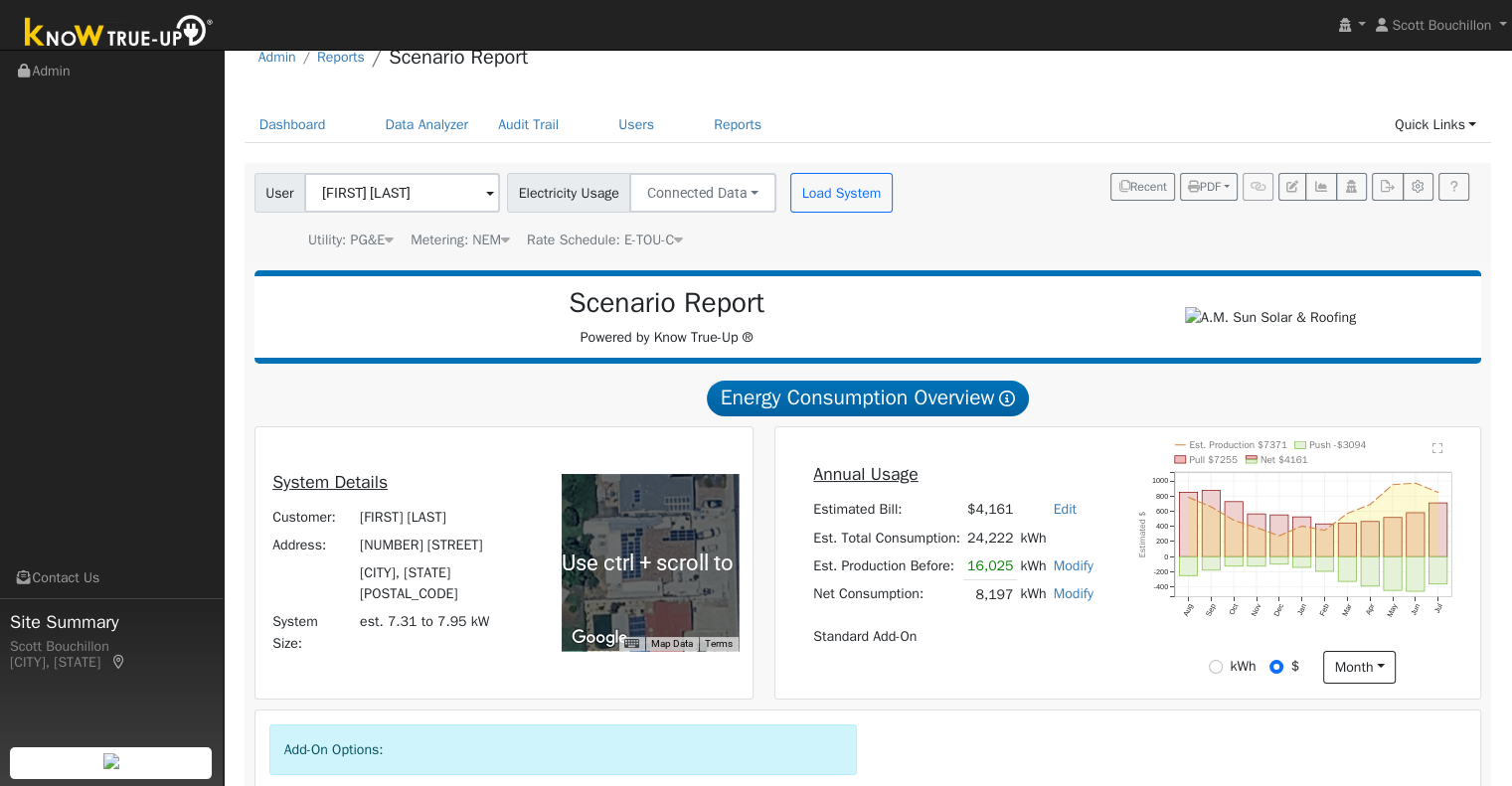 scroll, scrollTop: 0, scrollLeft: 0, axis: both 